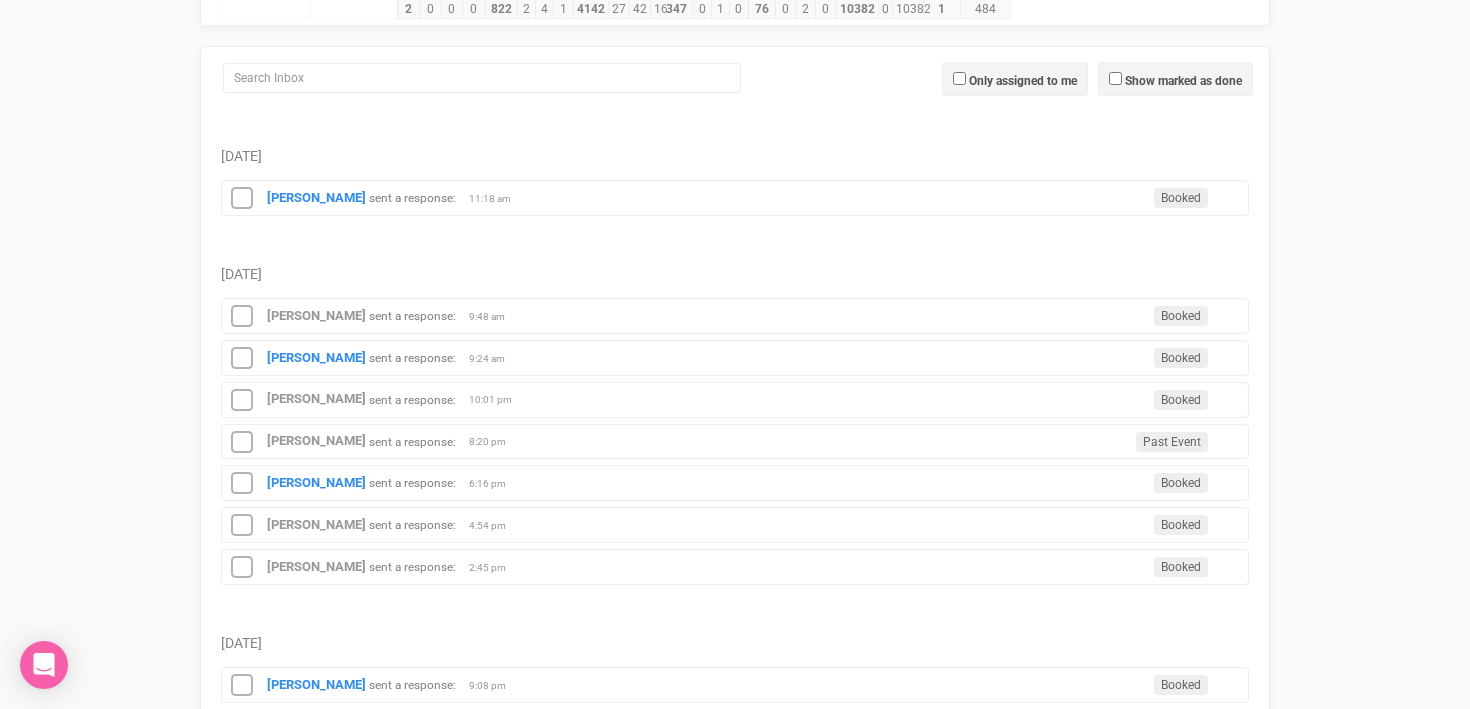 scroll, scrollTop: 0, scrollLeft: 0, axis: both 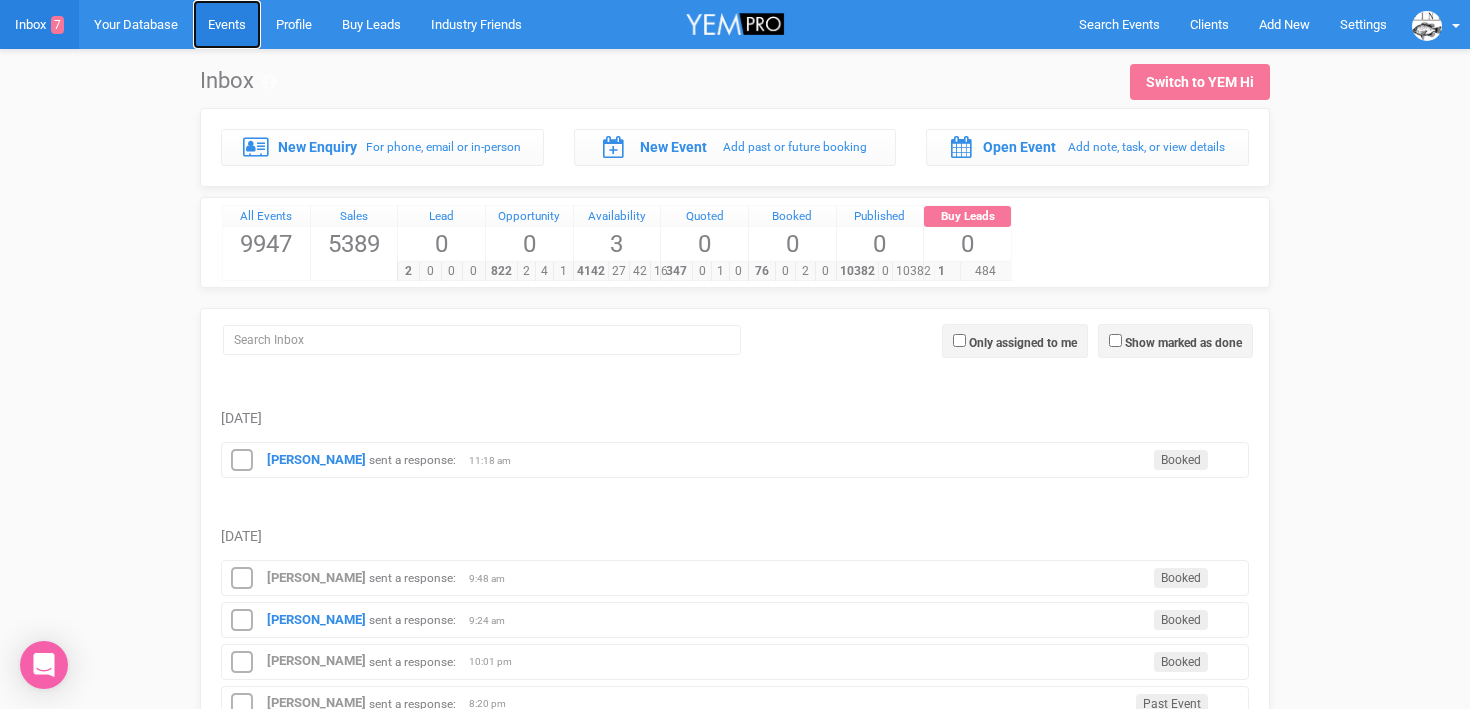 click on "Events" at bounding box center [227, 24] 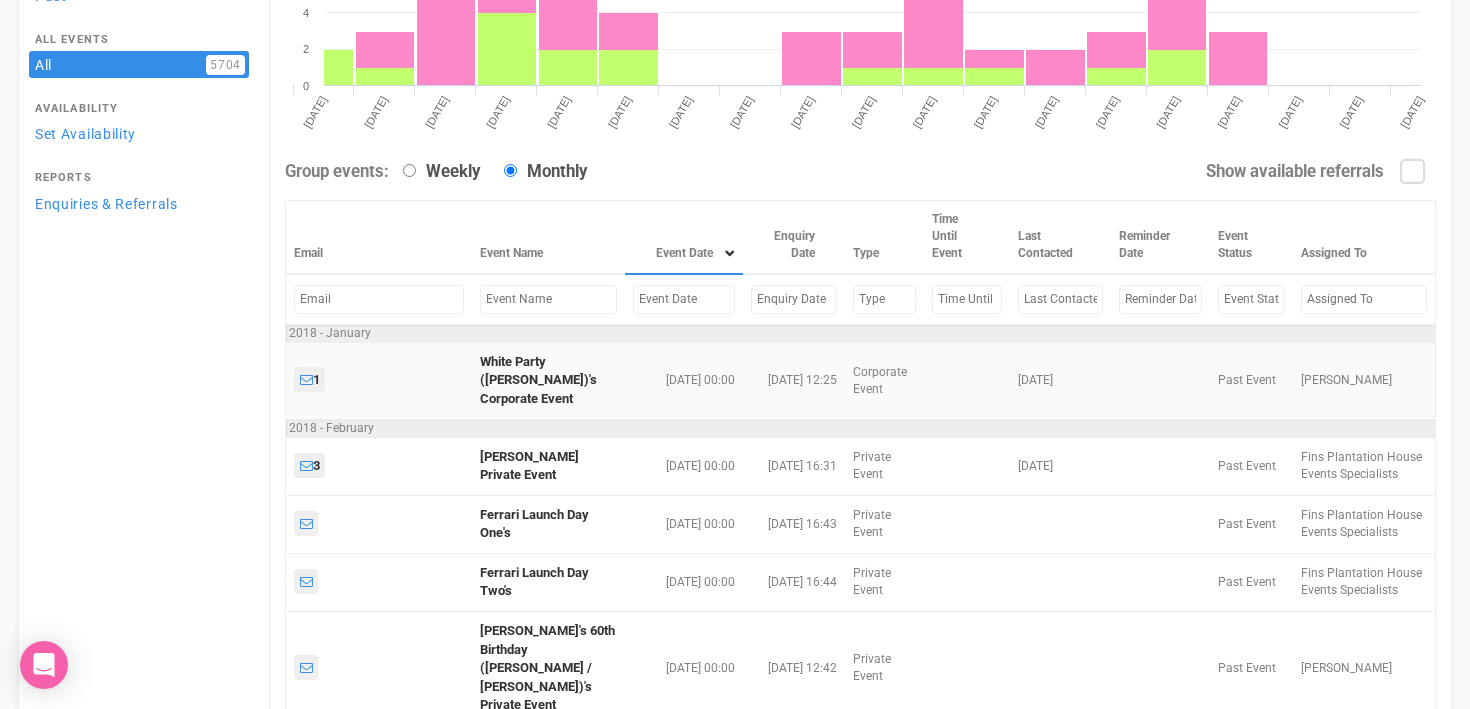 scroll, scrollTop: 367, scrollLeft: 0, axis: vertical 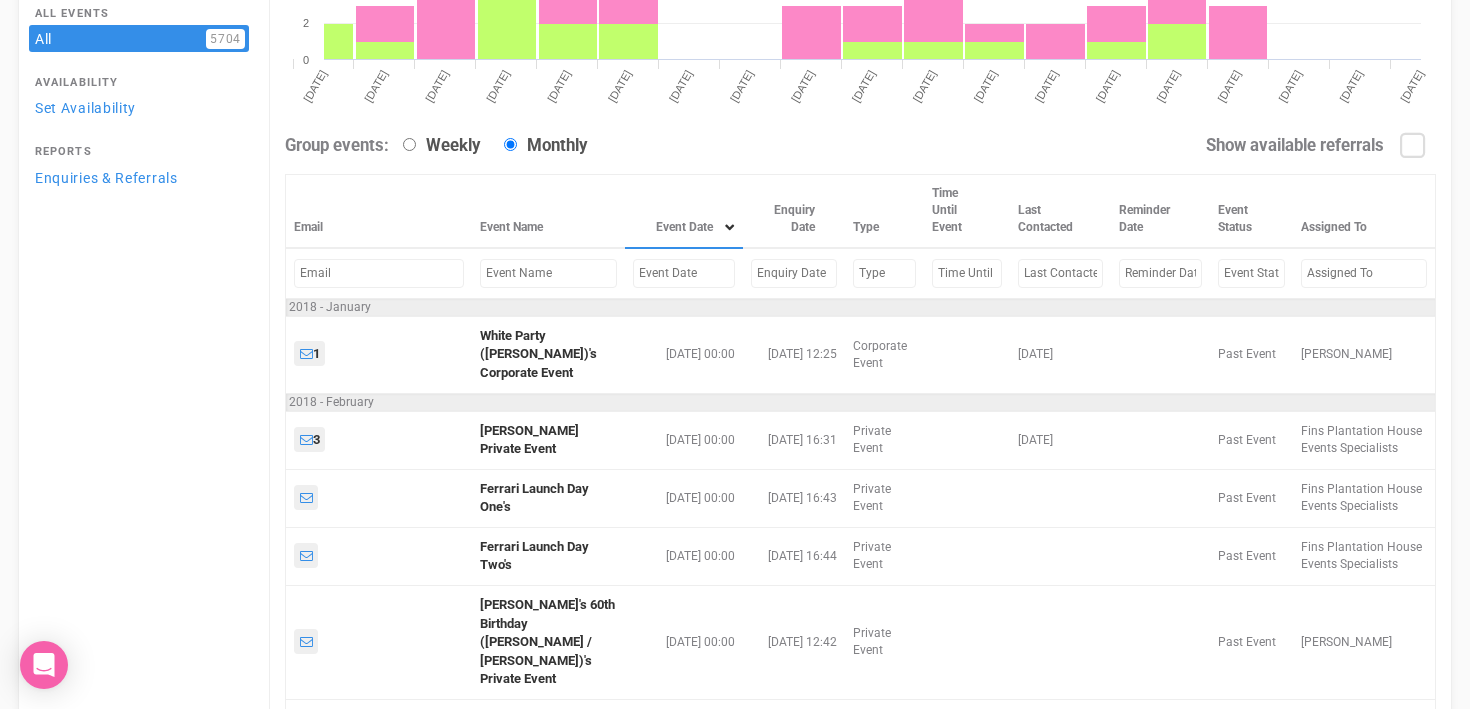 click at bounding box center [684, 273] 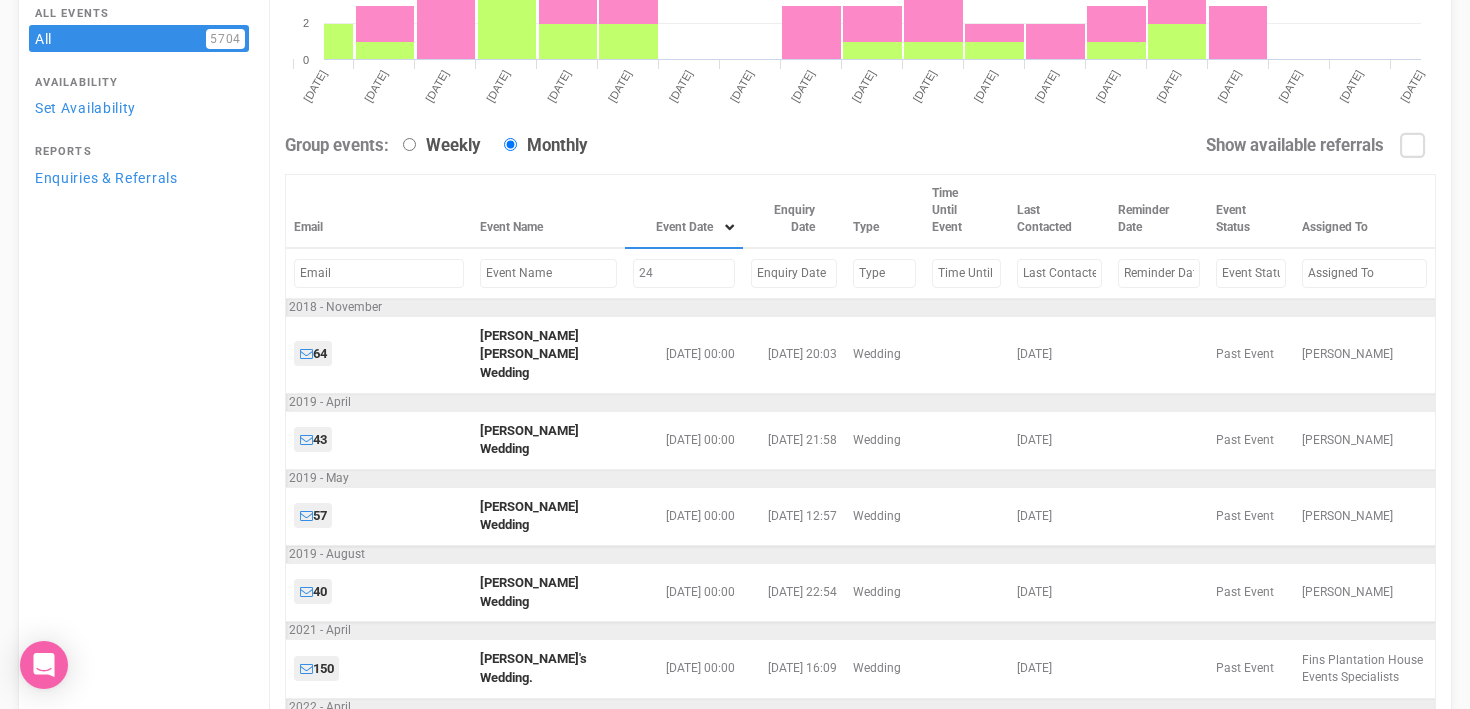 type on "2" 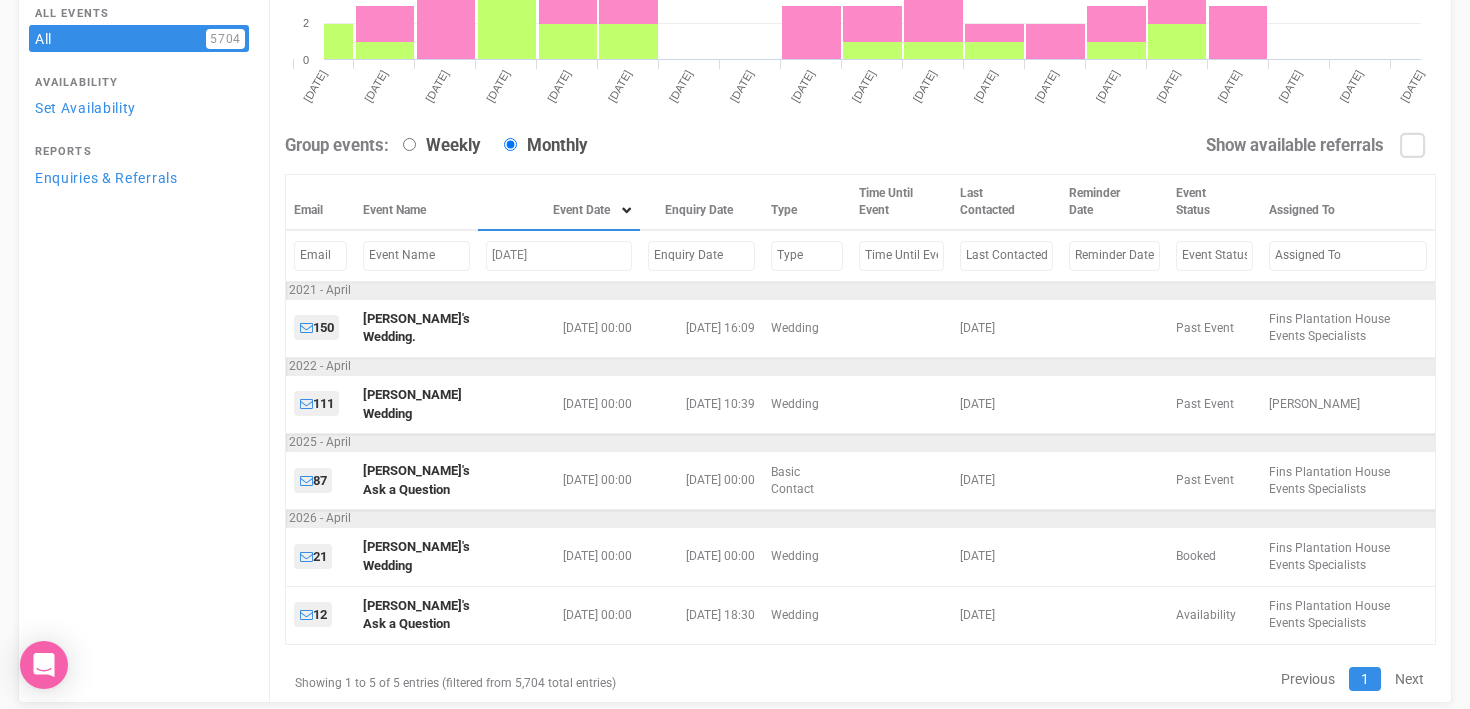 scroll, scrollTop: 183, scrollLeft: 0, axis: vertical 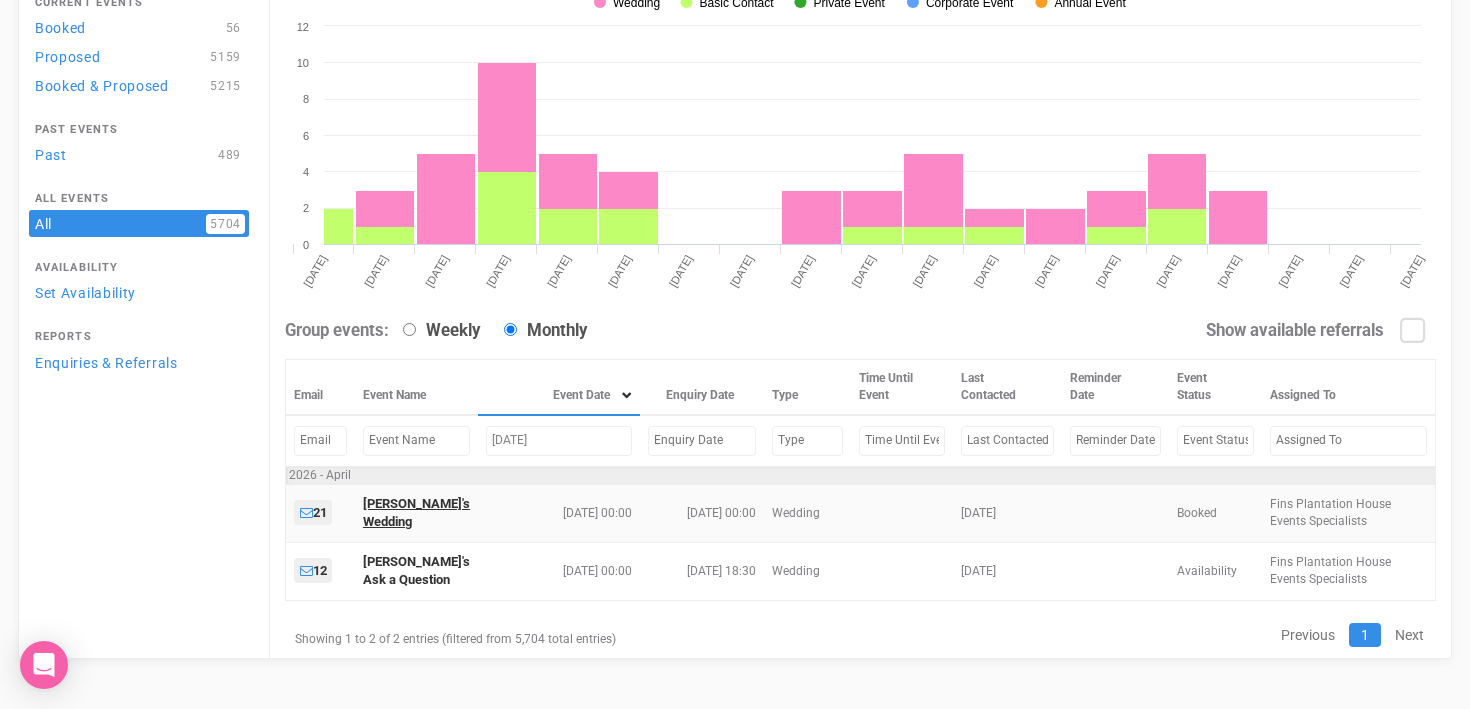 type on "april 24, 2026" 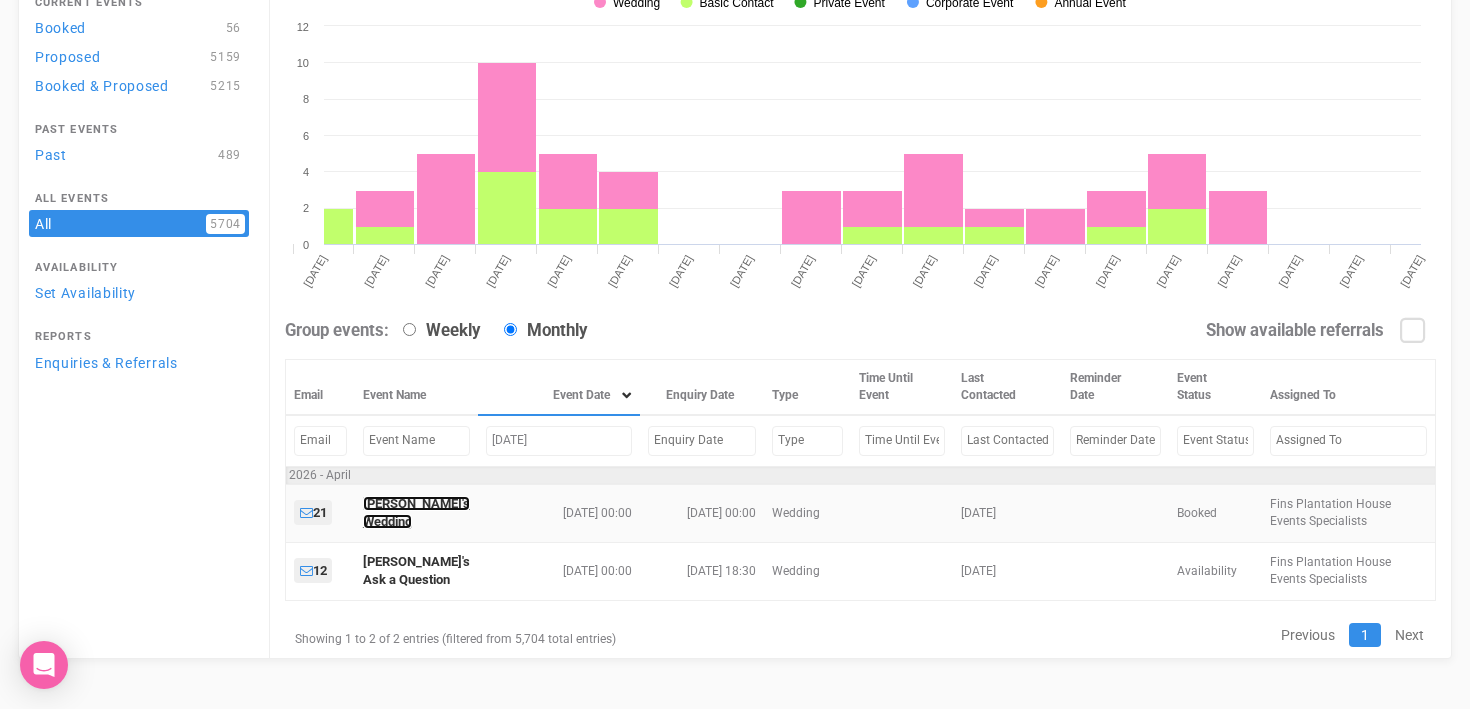 click on "Sarah's Wedding" at bounding box center [416, 513] 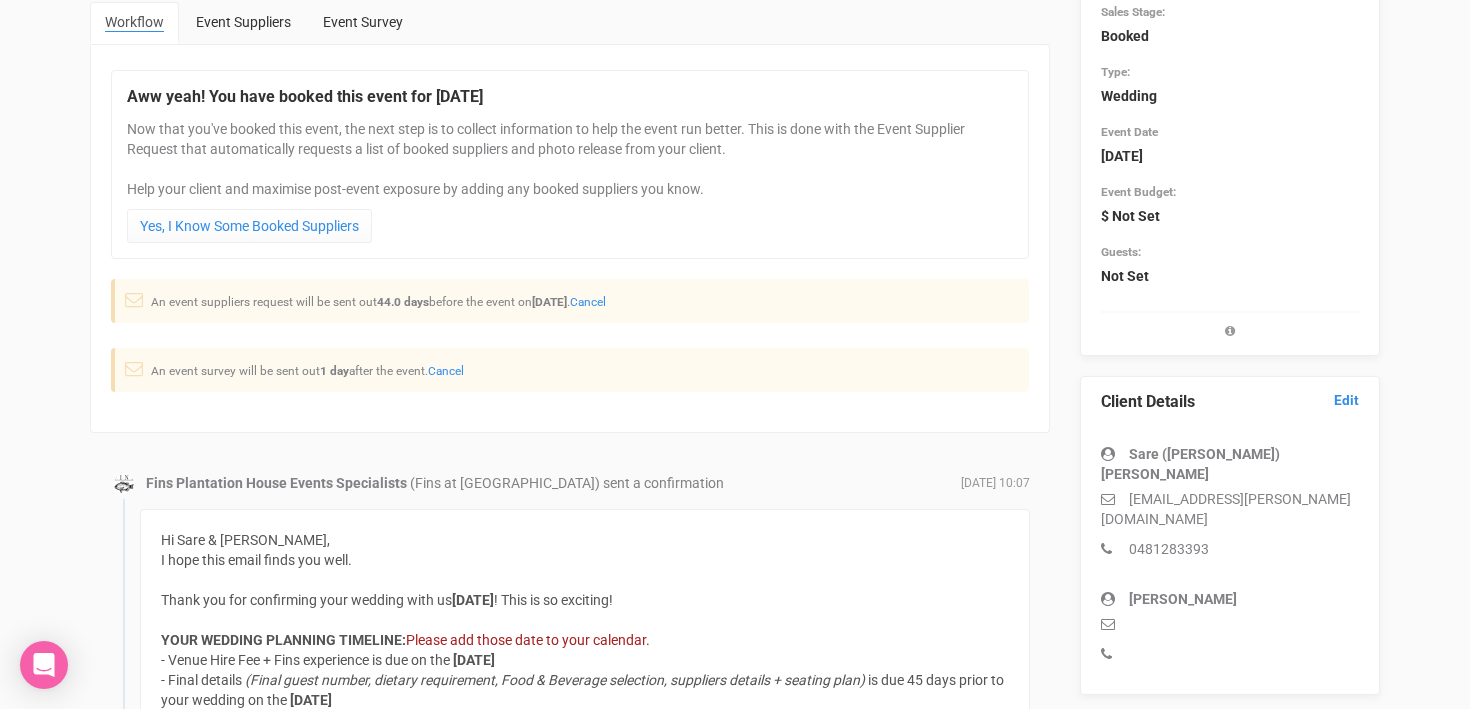 scroll, scrollTop: 281, scrollLeft: 0, axis: vertical 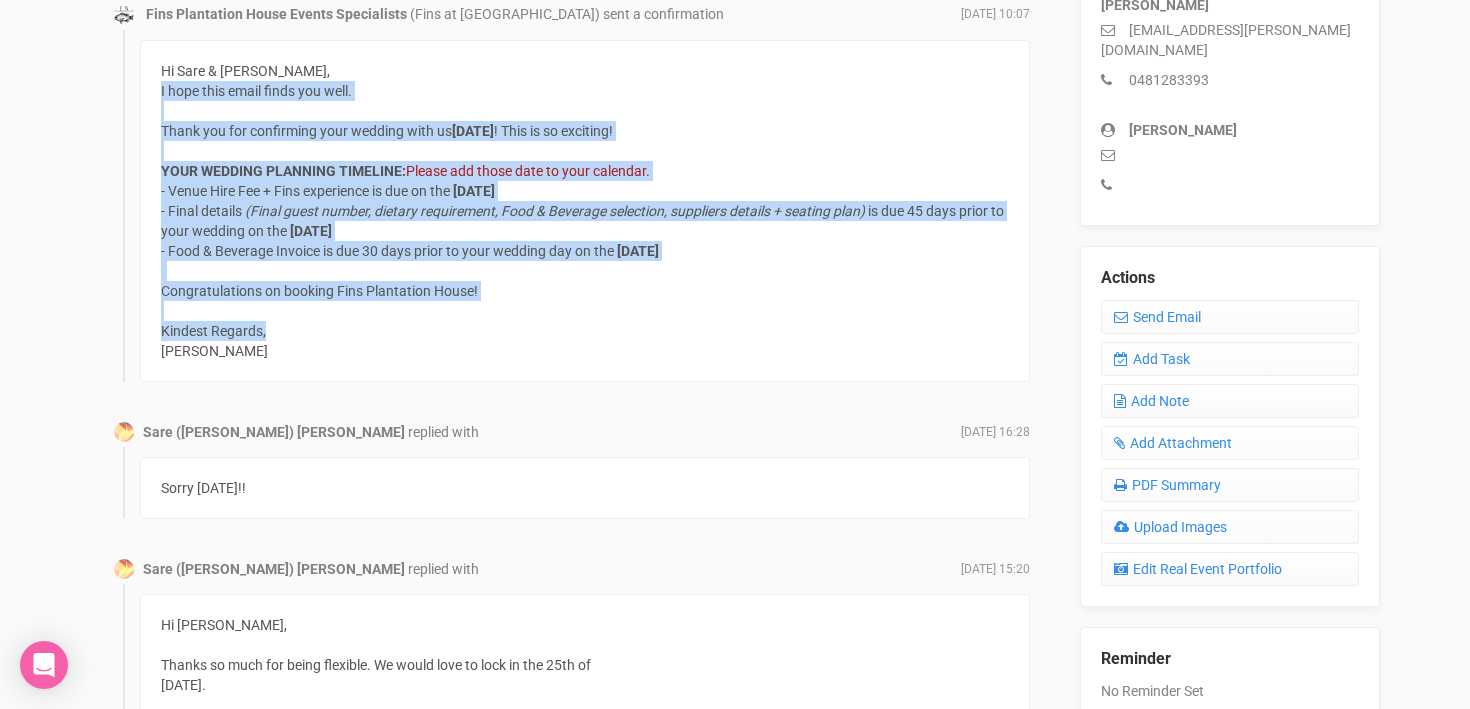 drag, startPoint x: 160, startPoint y: 460, endPoint x: 481, endPoint y: 328, distance: 347.0807 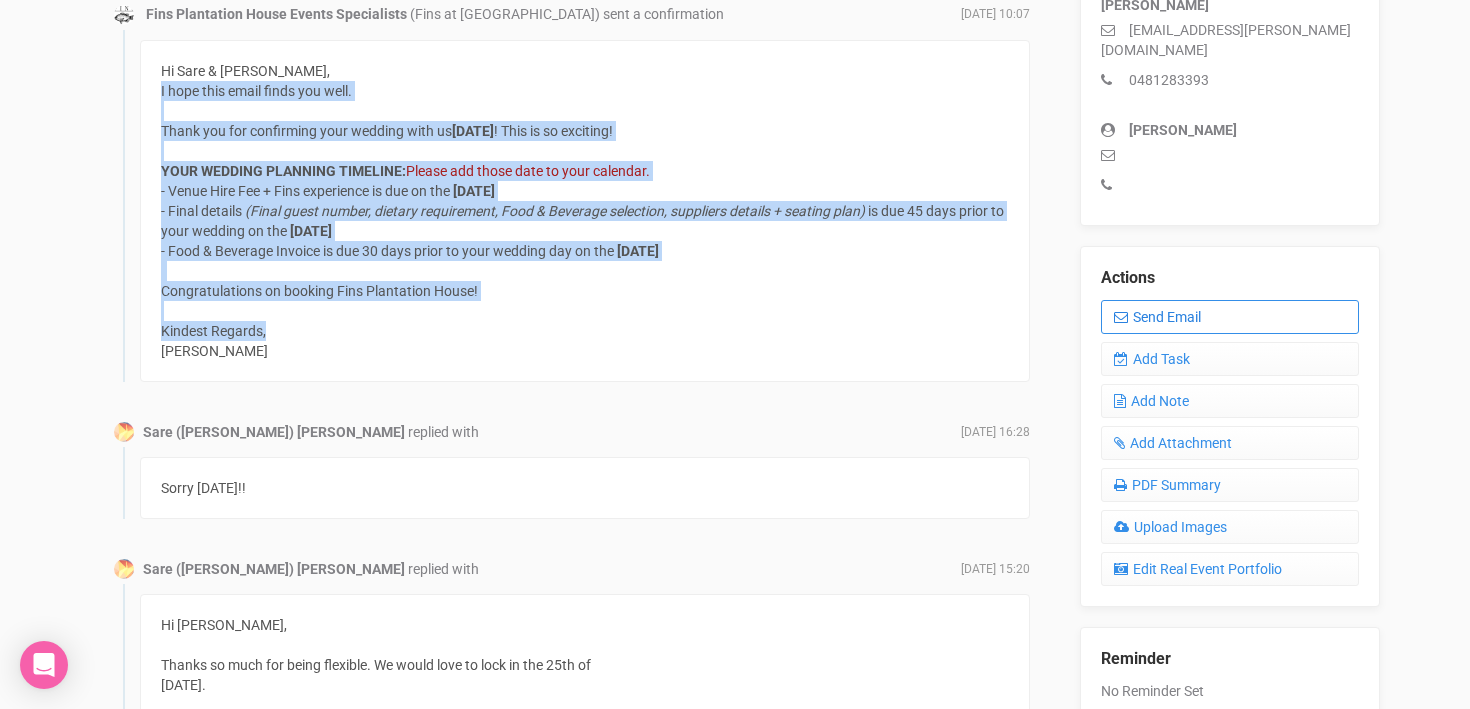 click on "Send Email" at bounding box center [1230, 317] 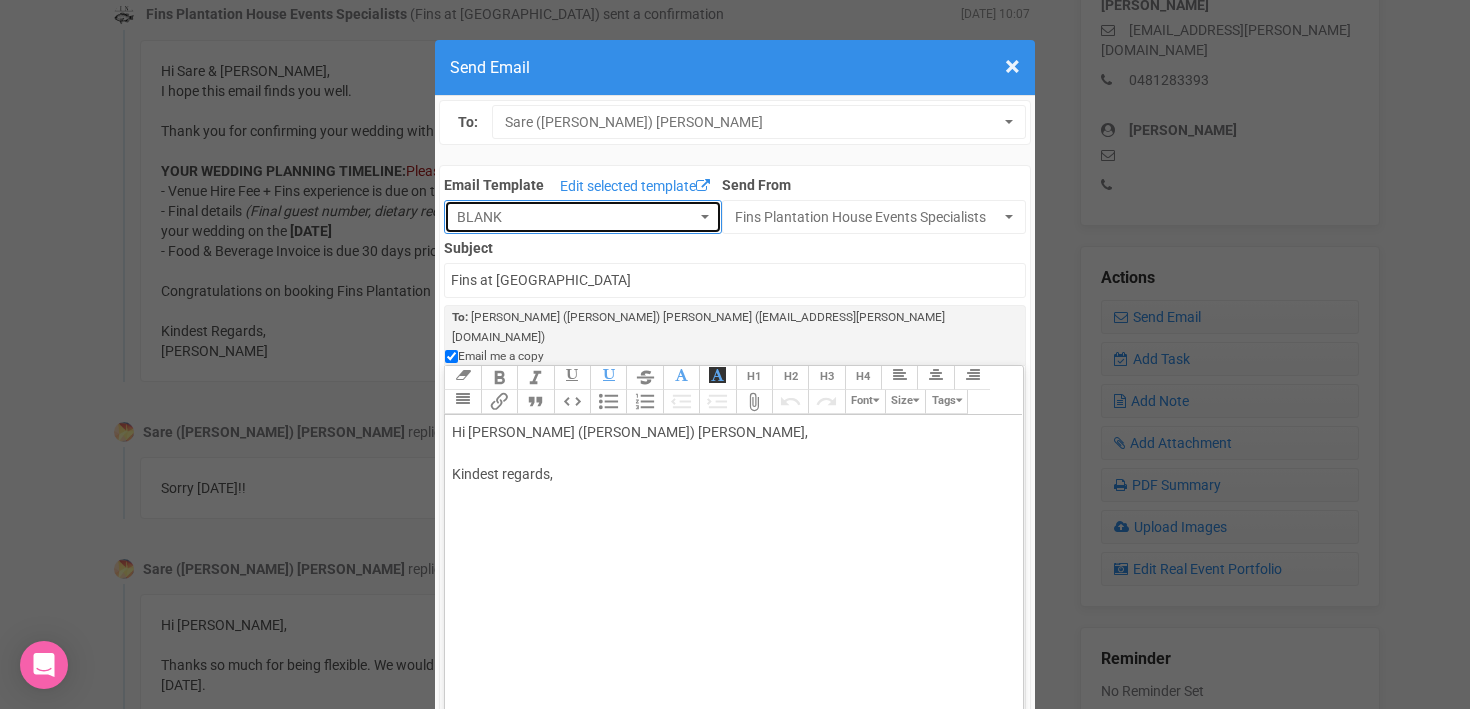 click on "BLANK" at bounding box center (576, 217) 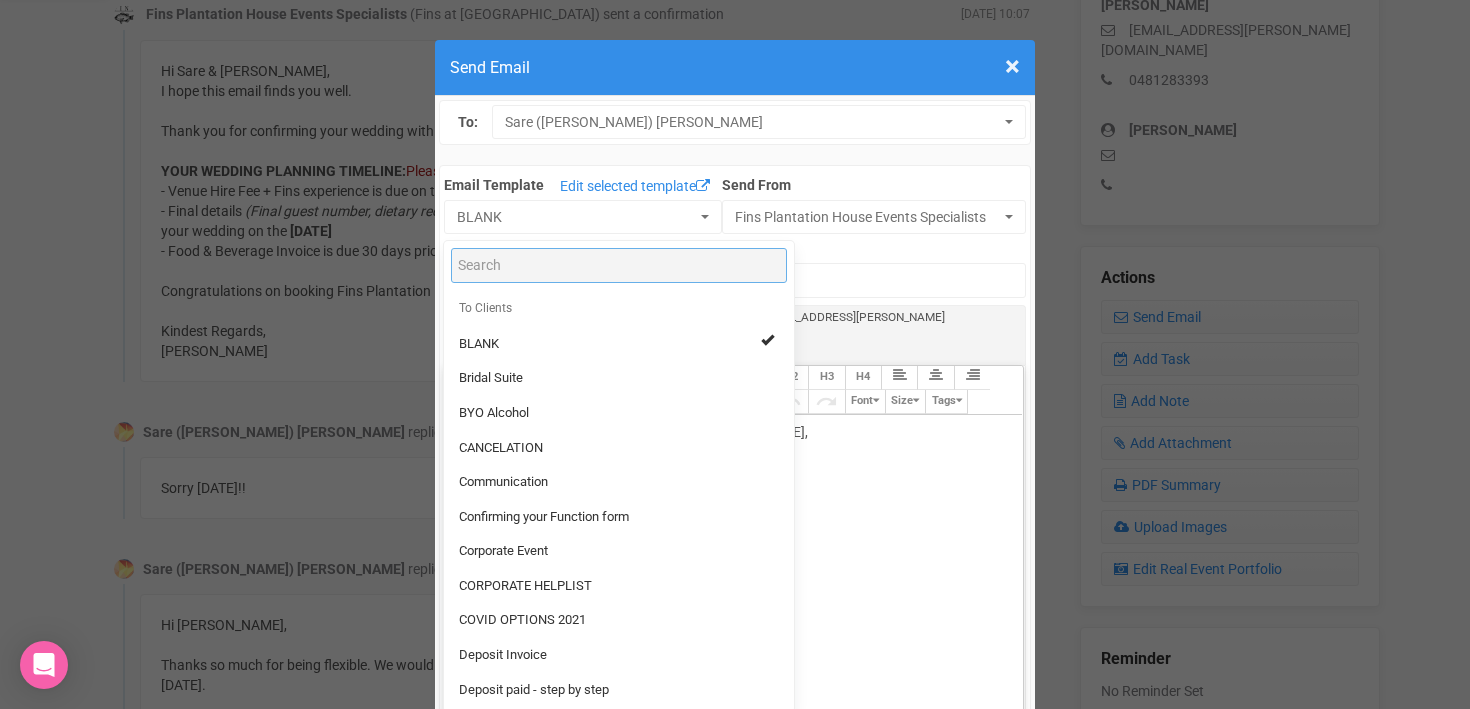 click at bounding box center [619, 265] 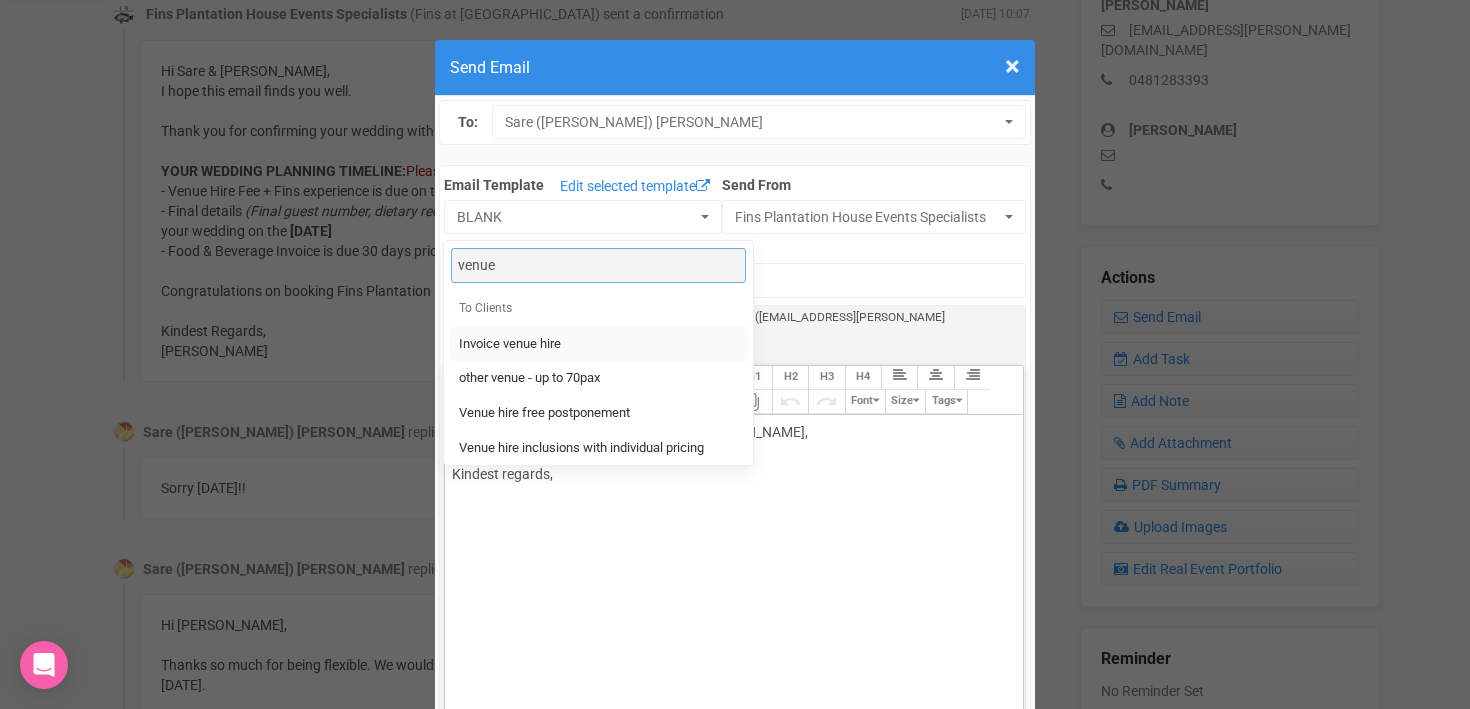 type on "venue" 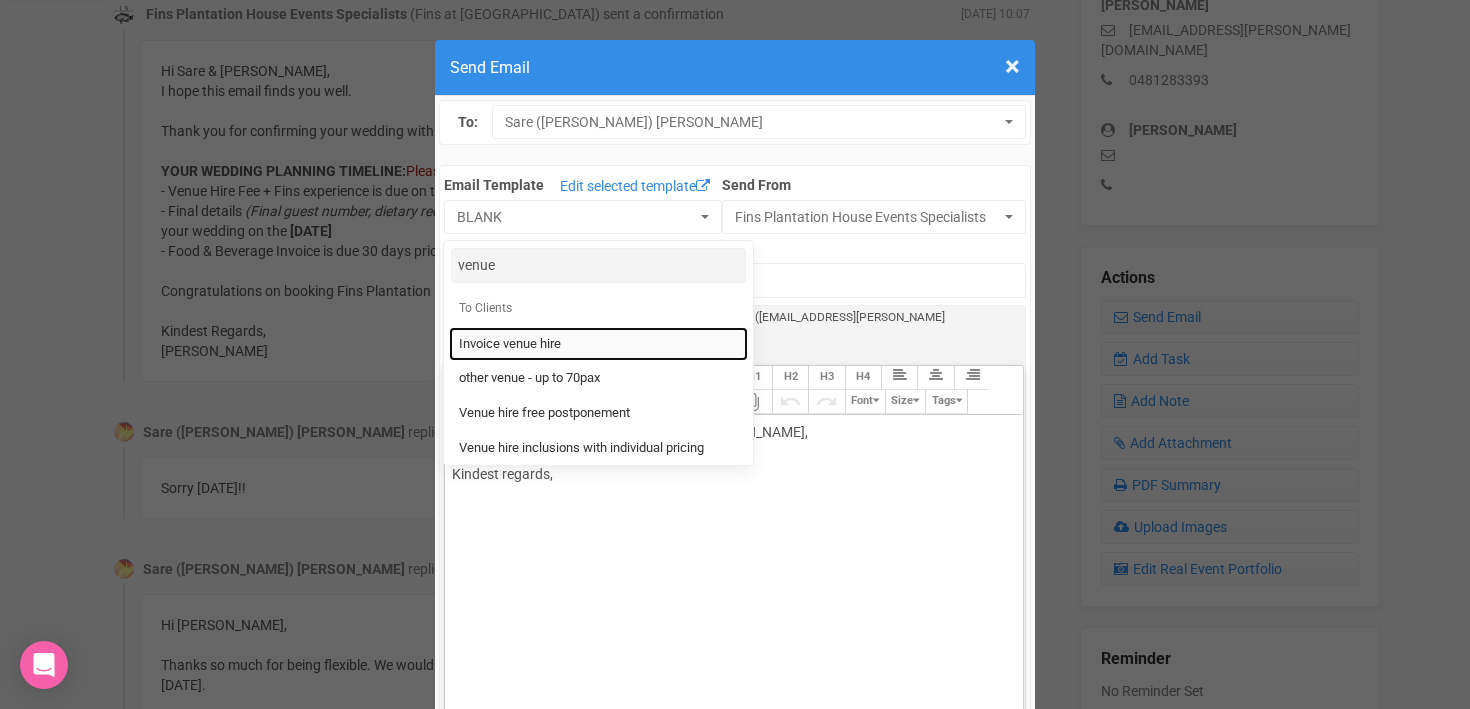 click on "Invoice venue hire" at bounding box center [510, 344] 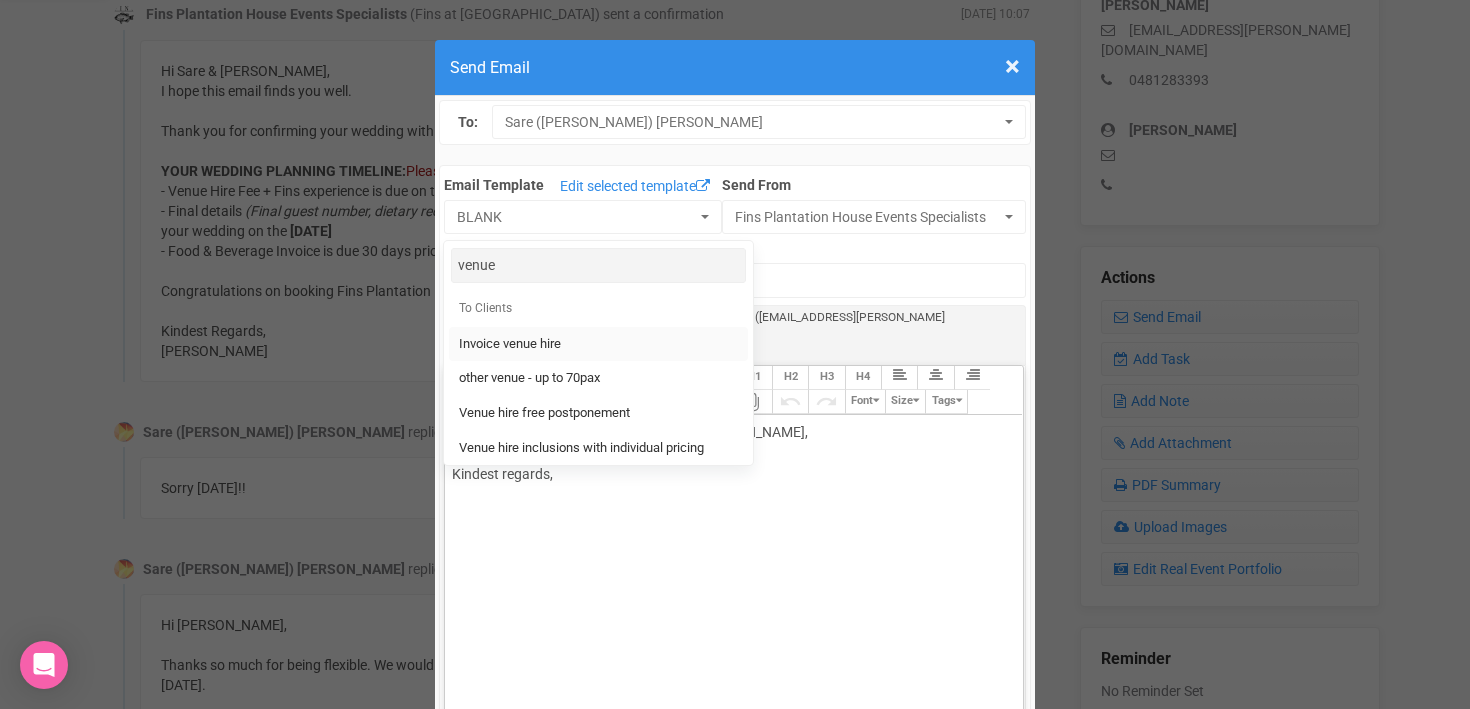 select on "91315" 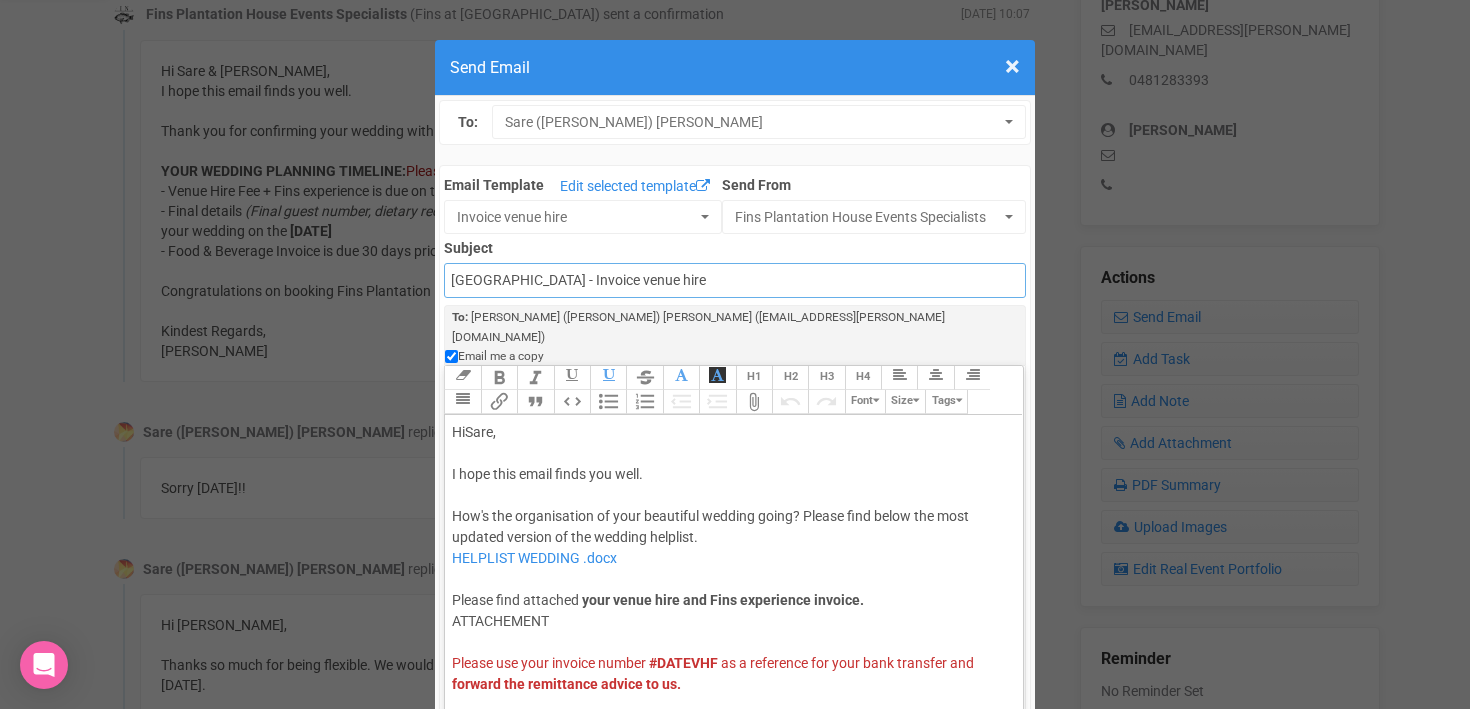 click on "Fins Plantation House - Invoice venue hire" at bounding box center (734, 280) 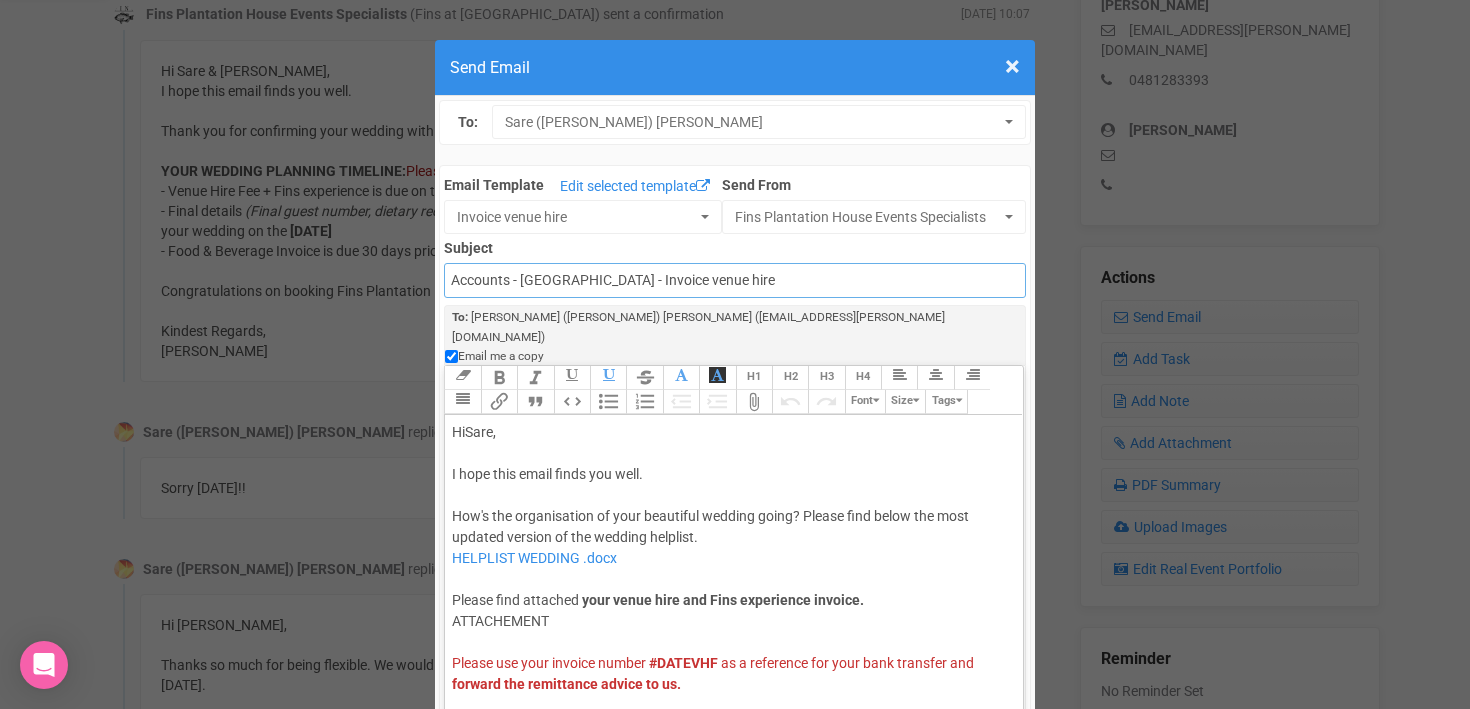 click on "Accounts - Fins Plantation House - Invoice venue hire" at bounding box center [734, 280] 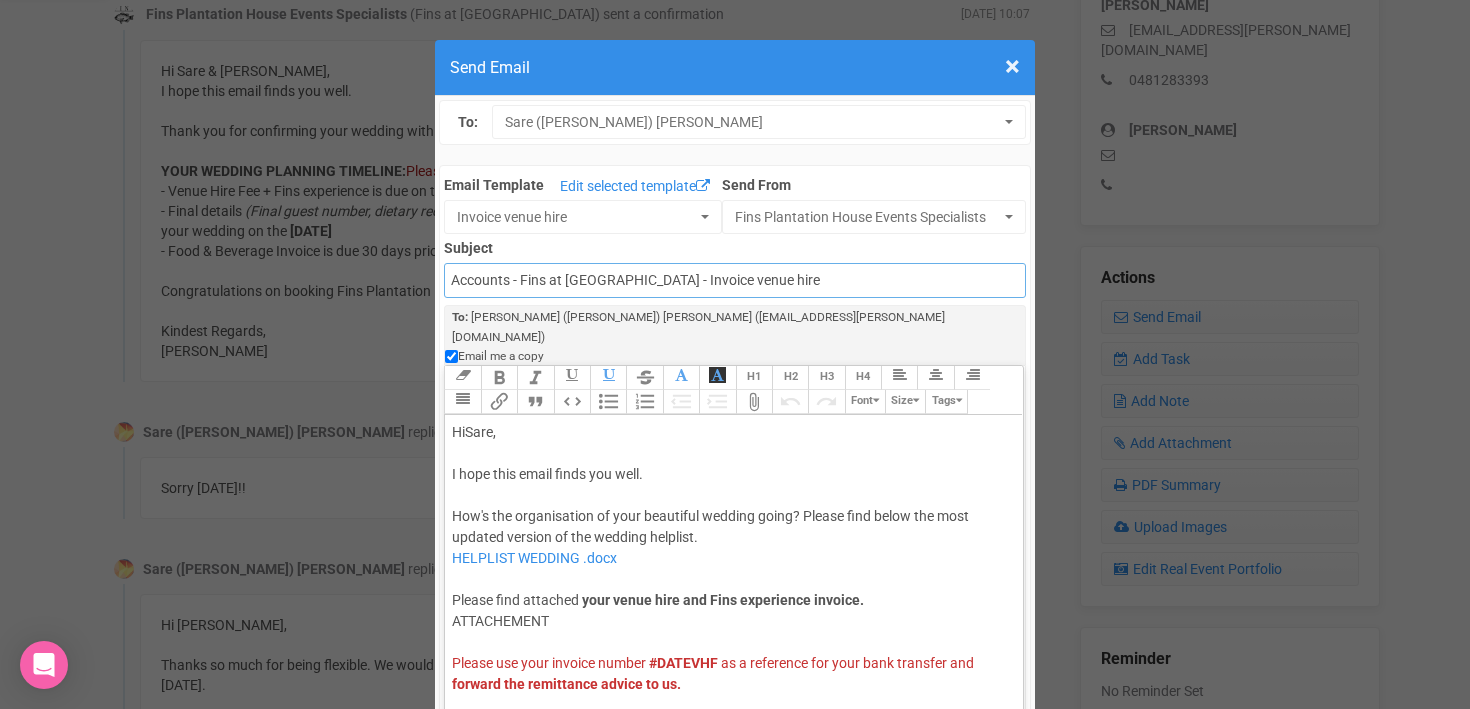 click on "Accounts - Fins at Plantation House - Invoice venue hire" at bounding box center (734, 280) 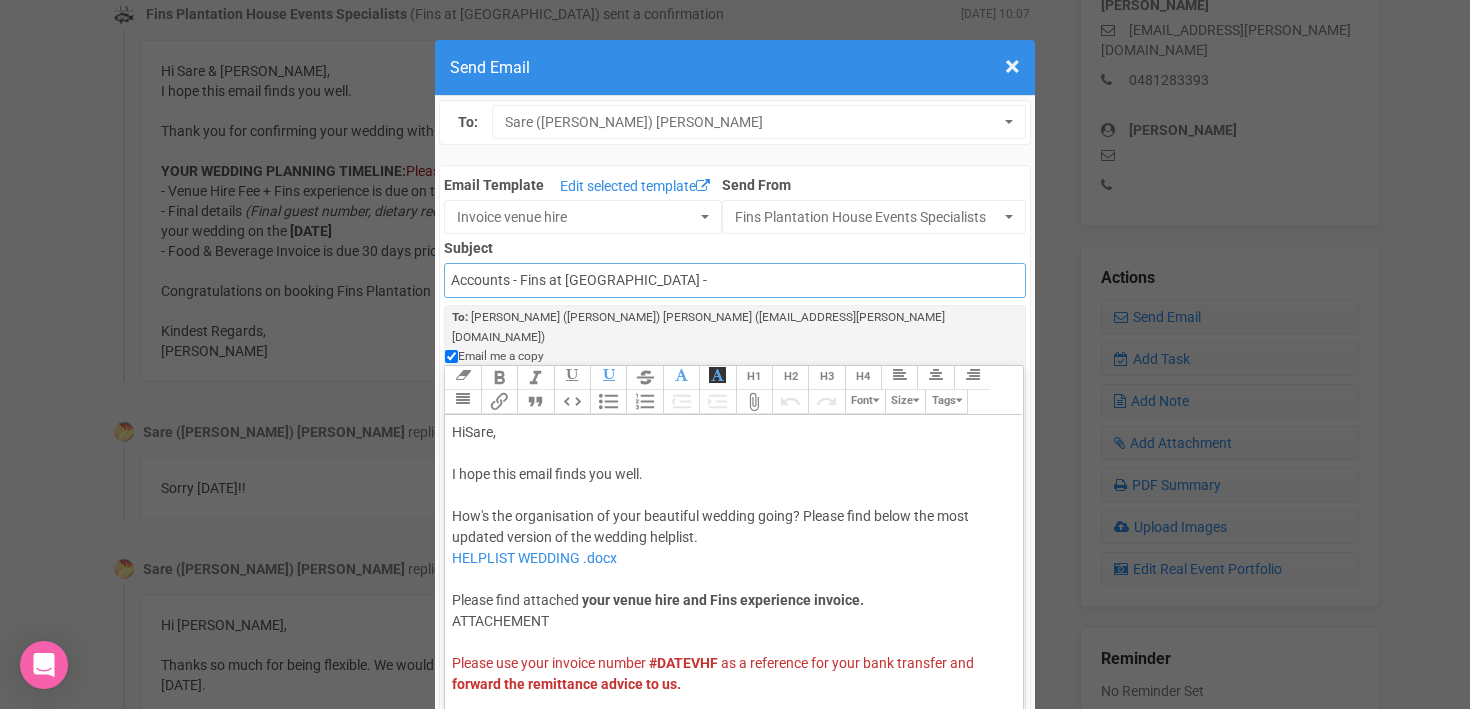 type on "Accounts - Fins at Plantation House - Venue Hiring Fee" 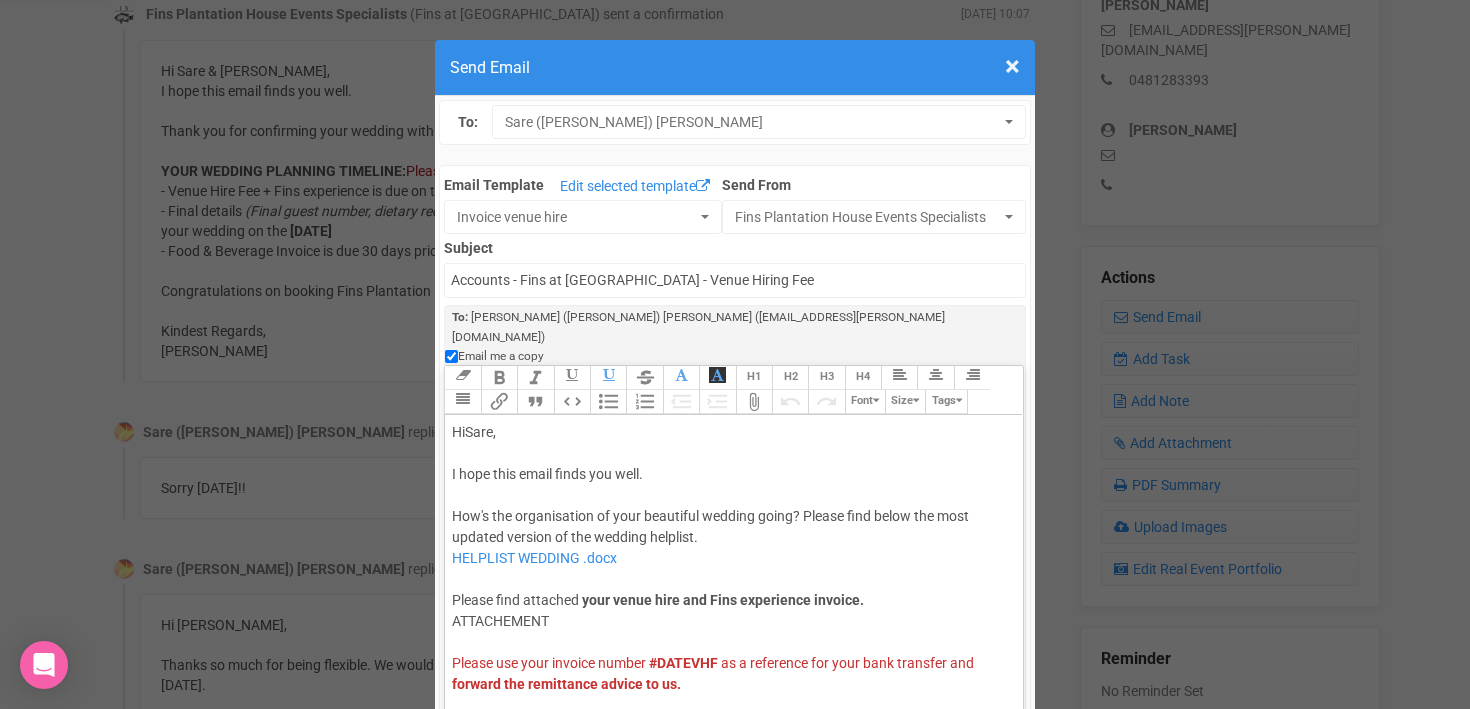 click on "Sare" 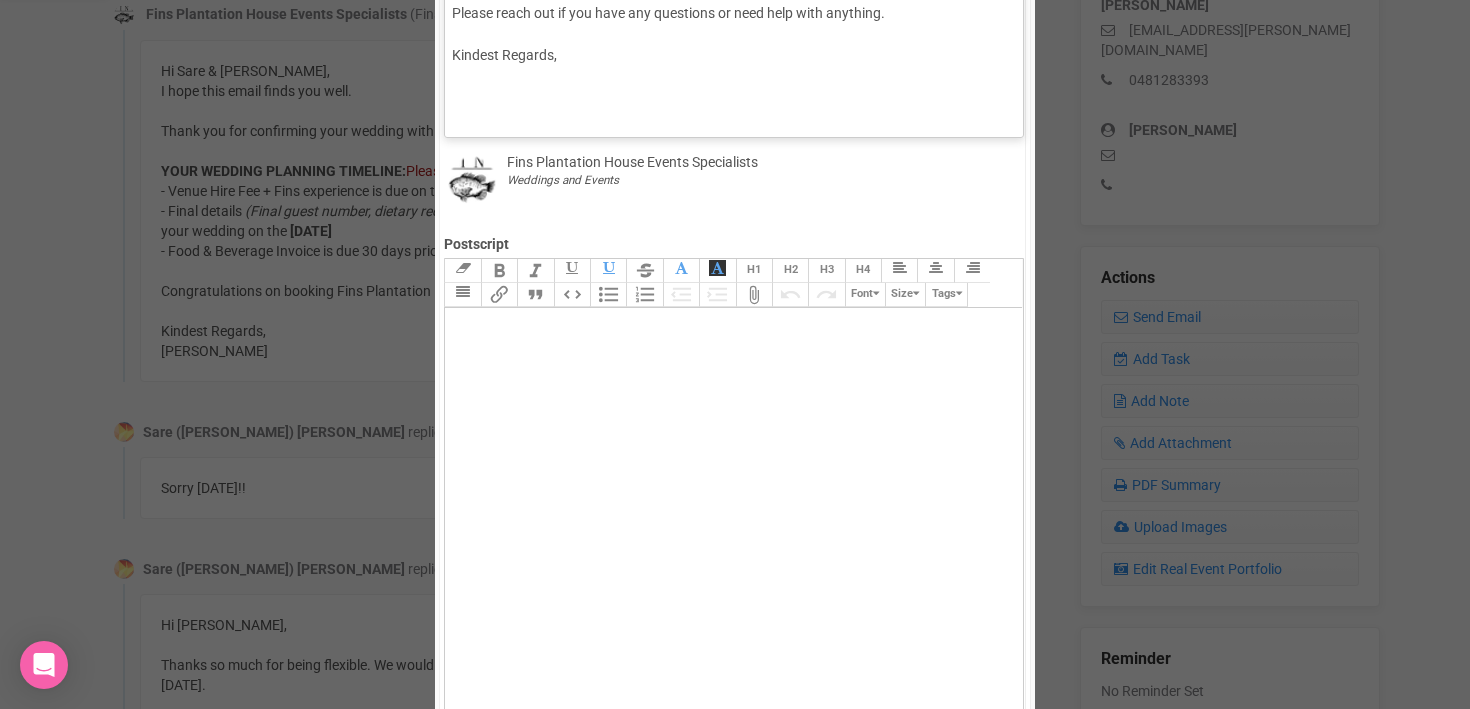 scroll, scrollTop: 719, scrollLeft: 0, axis: vertical 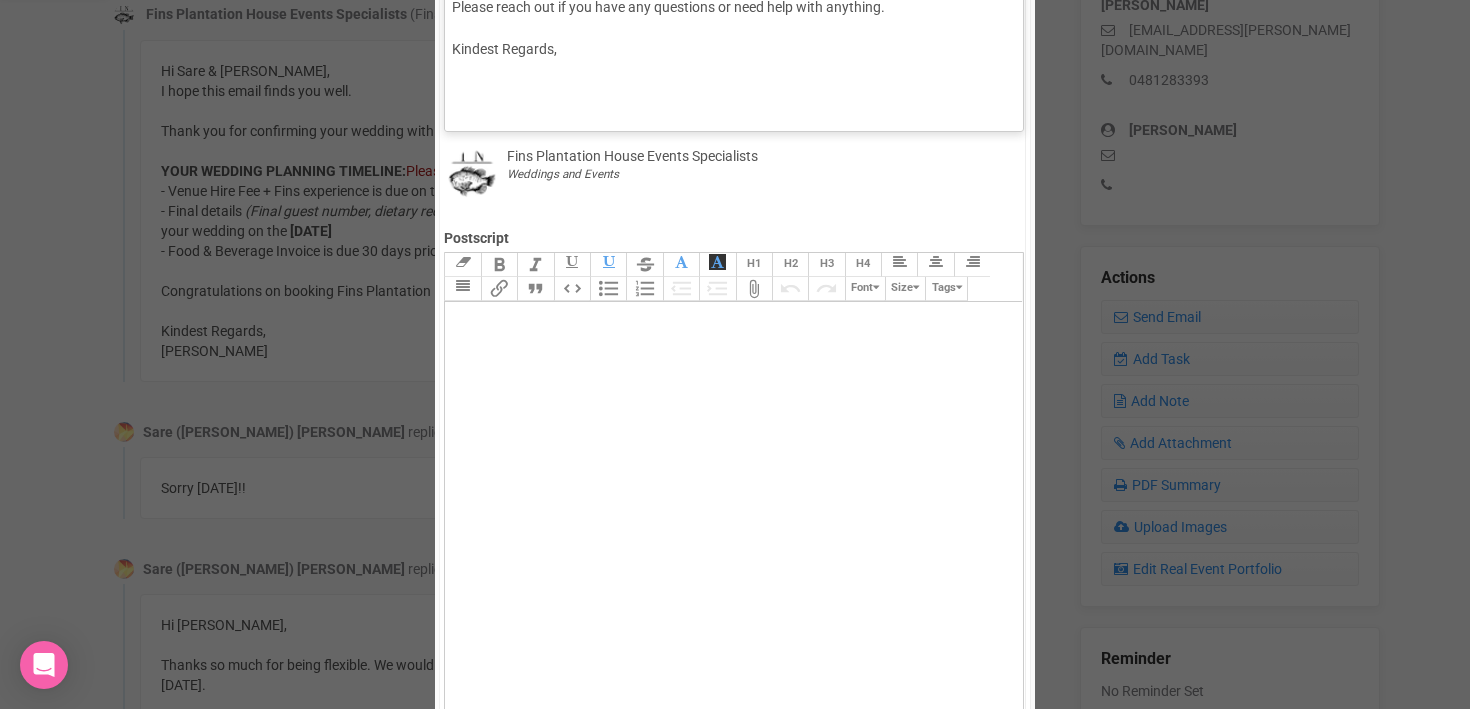 drag, startPoint x: 449, startPoint y: 430, endPoint x: 839, endPoint y: 497, distance: 395.7133 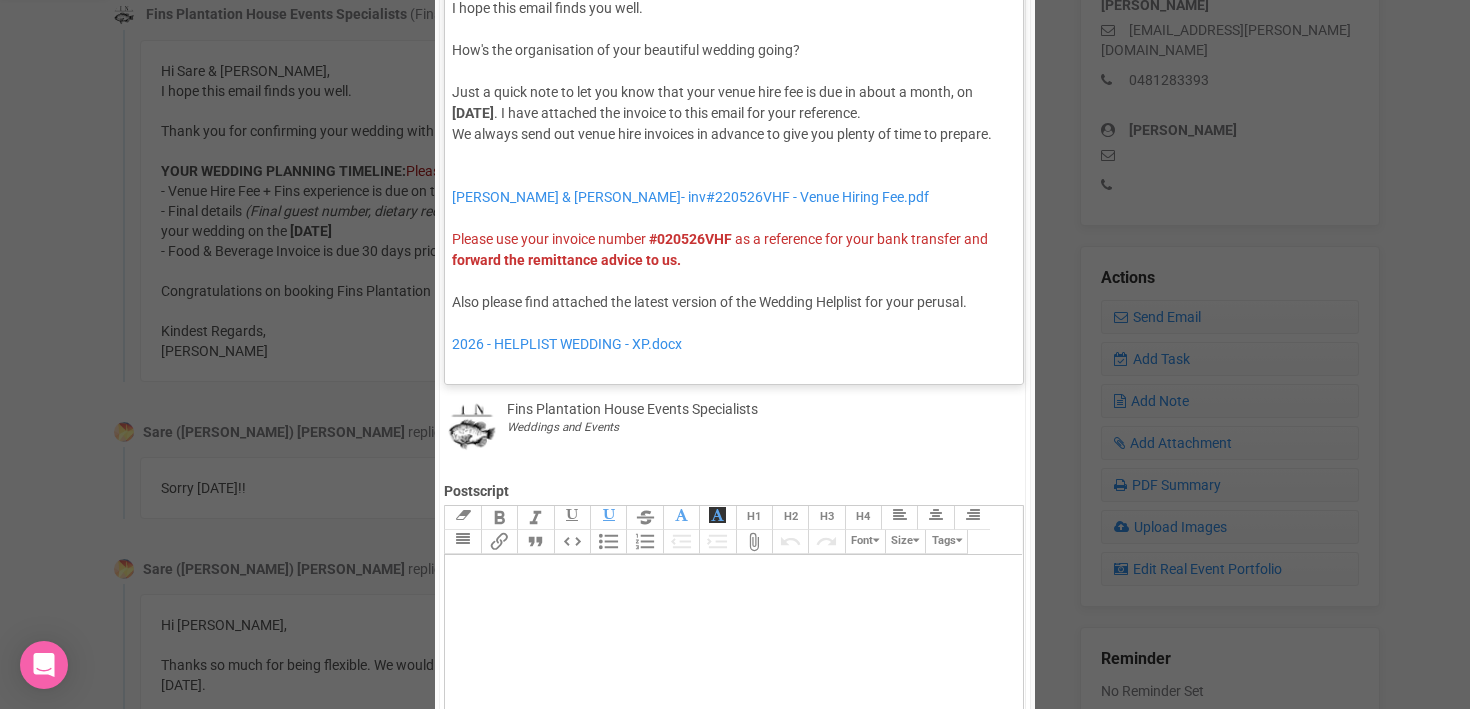 scroll, scrollTop: 434, scrollLeft: 0, axis: vertical 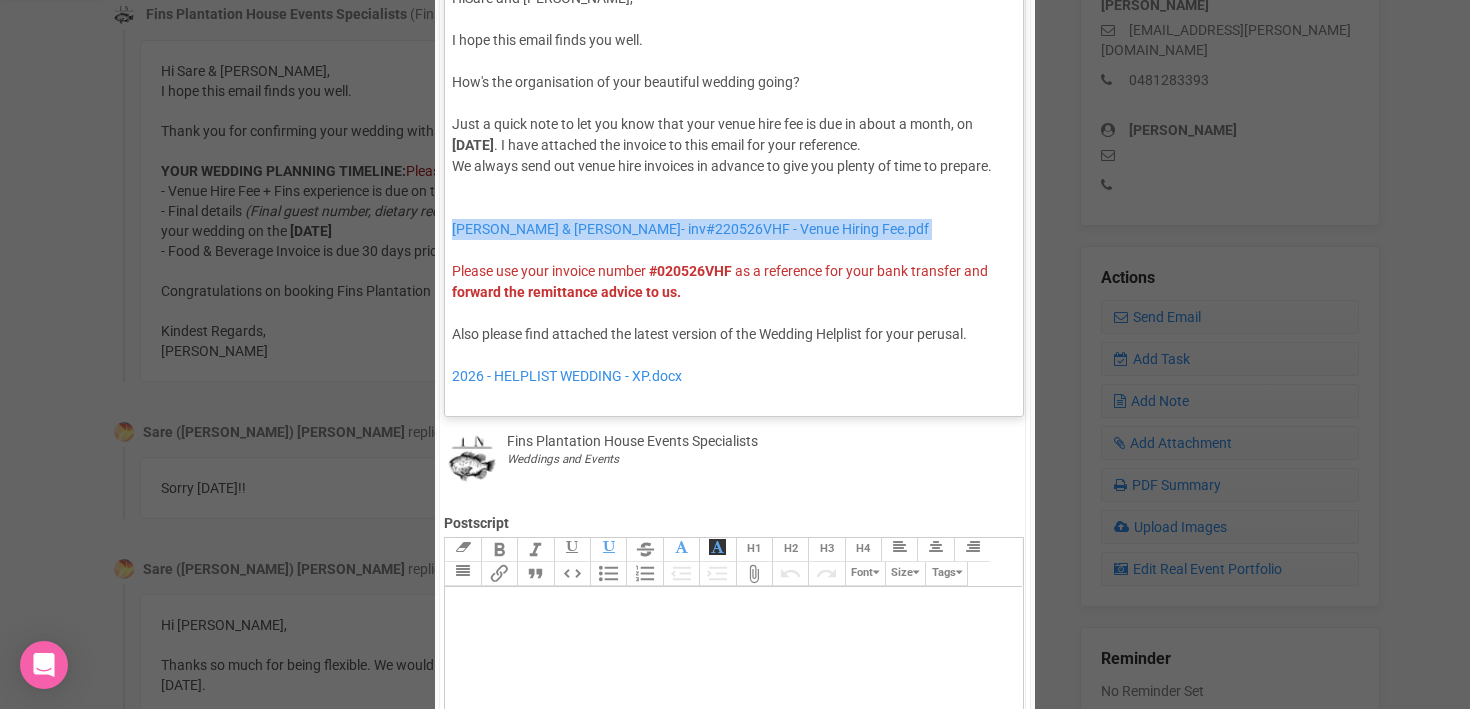 drag, startPoint x: 870, startPoint y: 193, endPoint x: 400, endPoint y: 192, distance: 470.00107 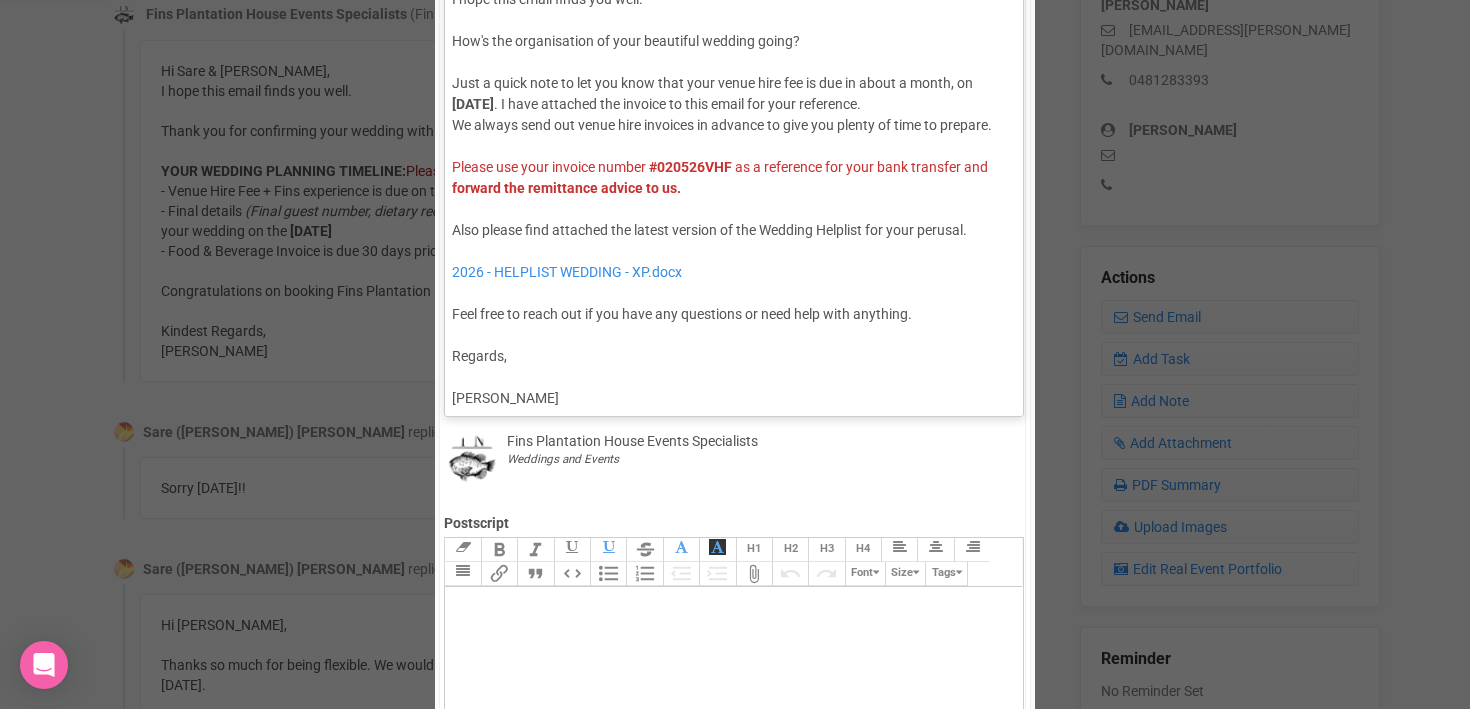 scroll, scrollTop: 0, scrollLeft: 0, axis: both 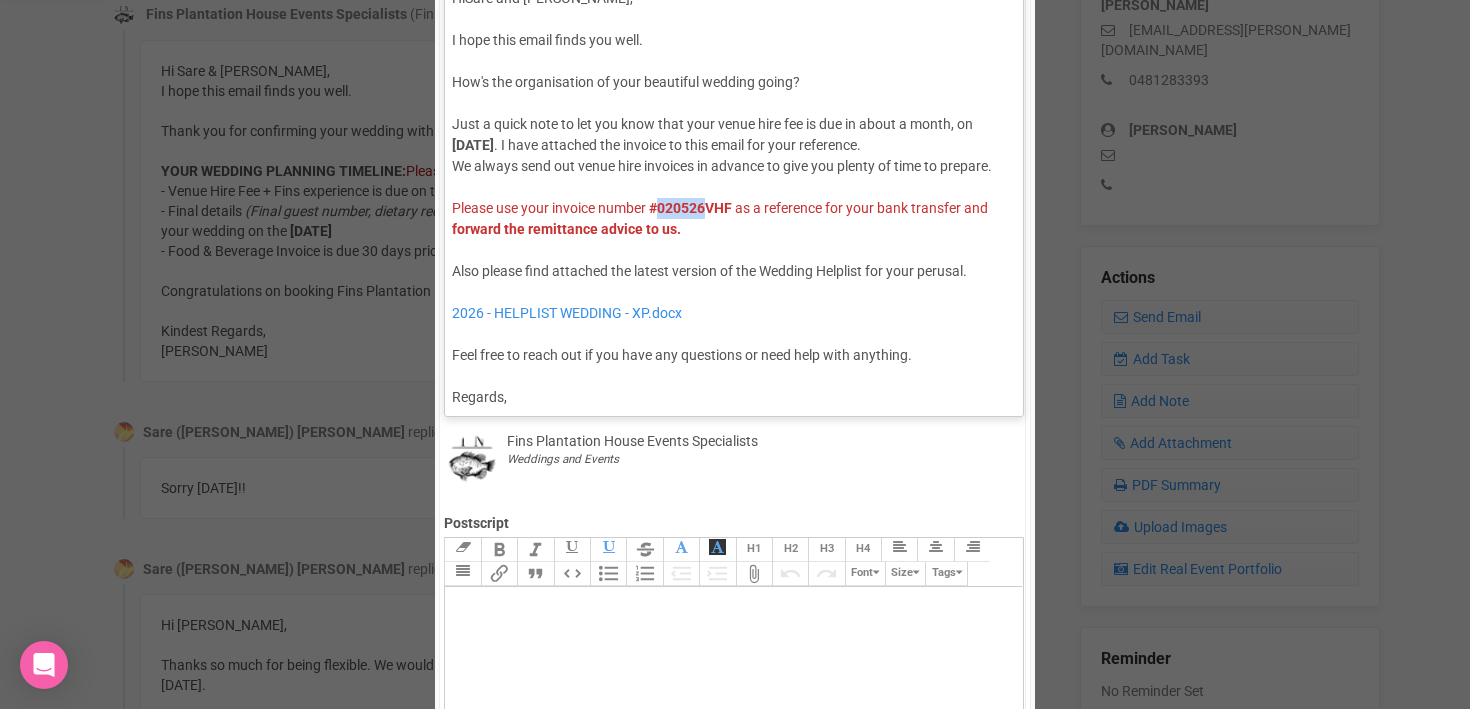 drag, startPoint x: 663, startPoint y: 167, endPoint x: 710, endPoint y: 166, distance: 47.010635 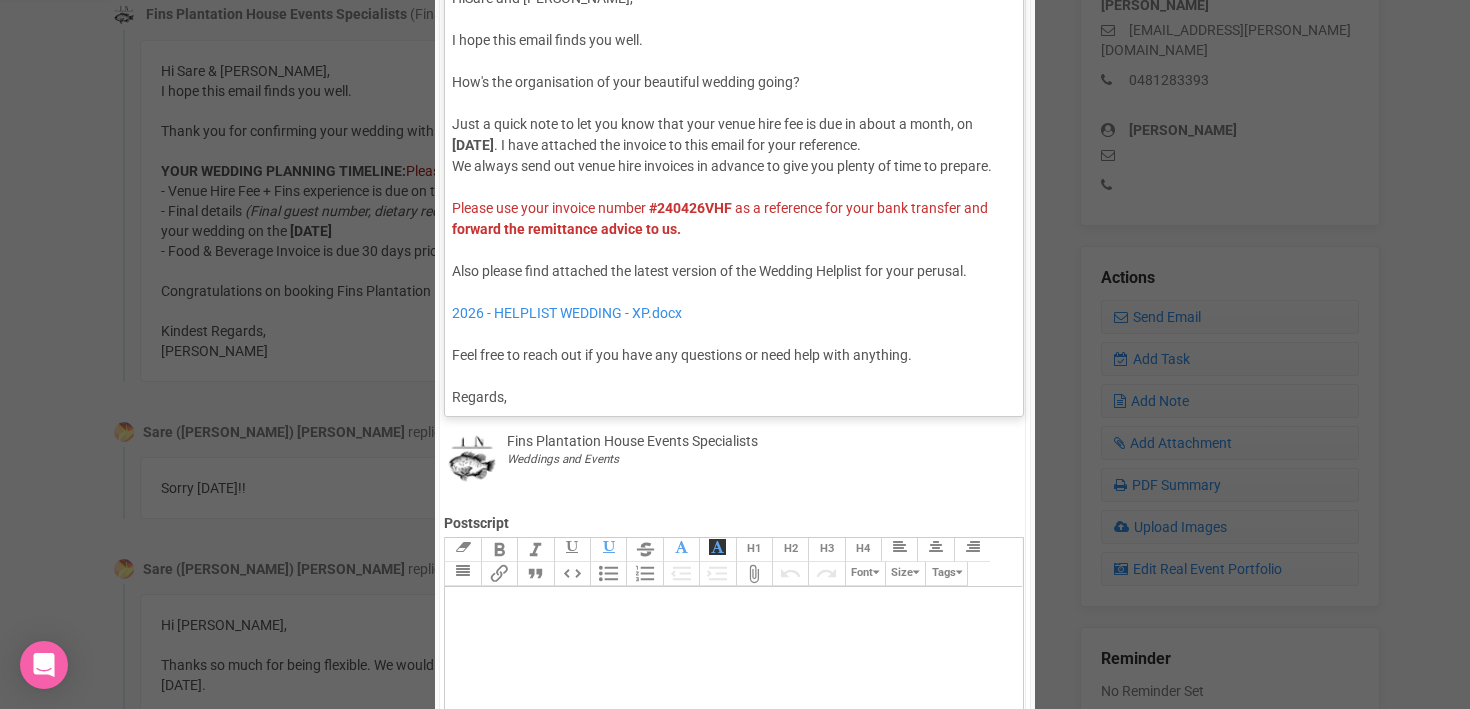 drag, startPoint x: 452, startPoint y: 108, endPoint x: 585, endPoint y: 106, distance: 133.01503 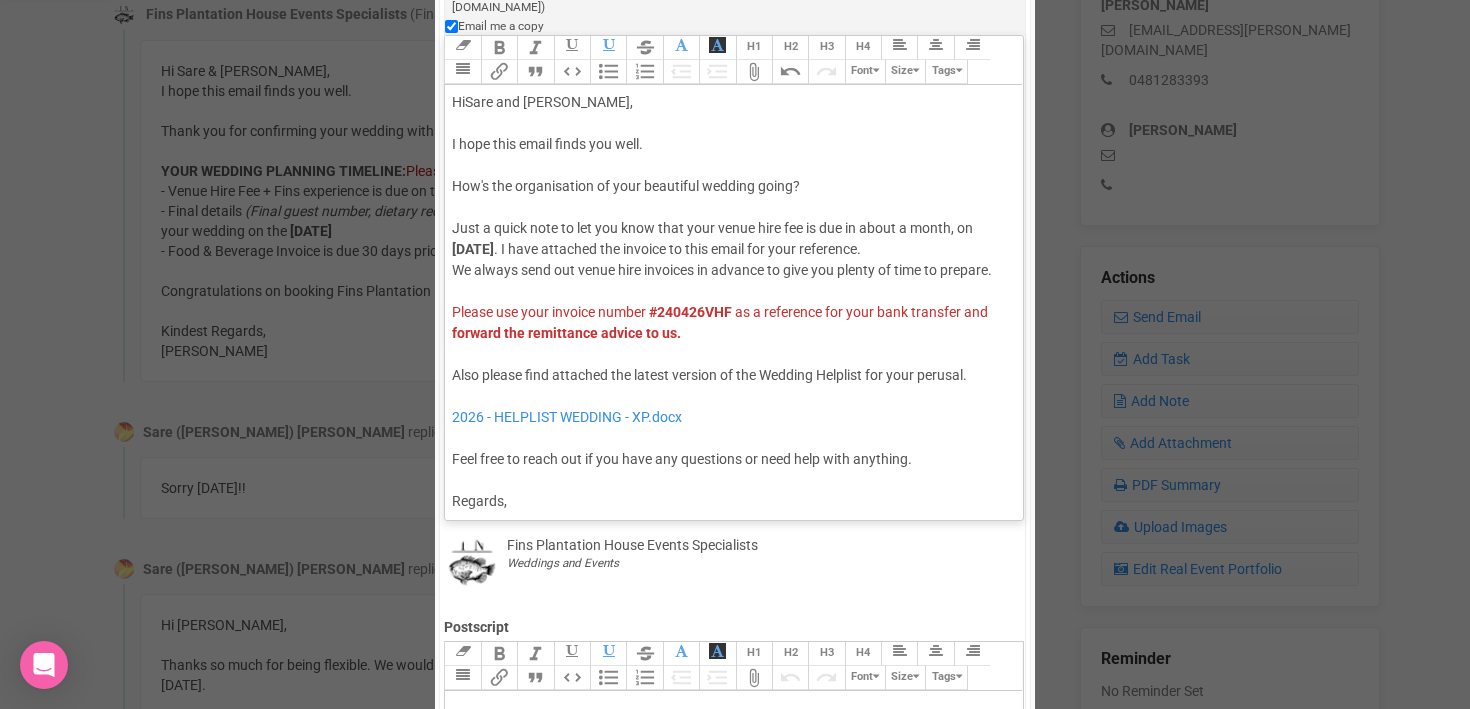 scroll, scrollTop: 332, scrollLeft: 0, axis: vertical 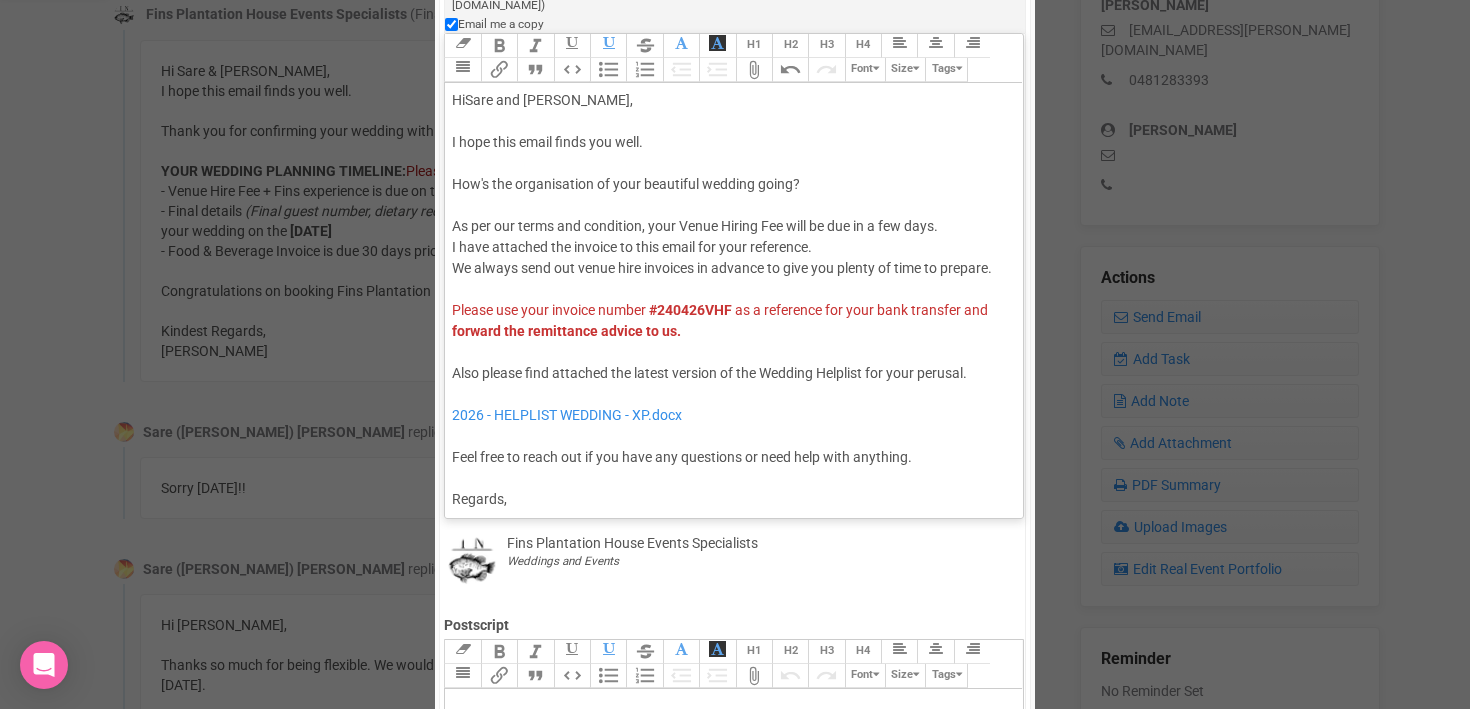 click on "We always send out venue hire invoices in advance to give you plenty of time to prepare." 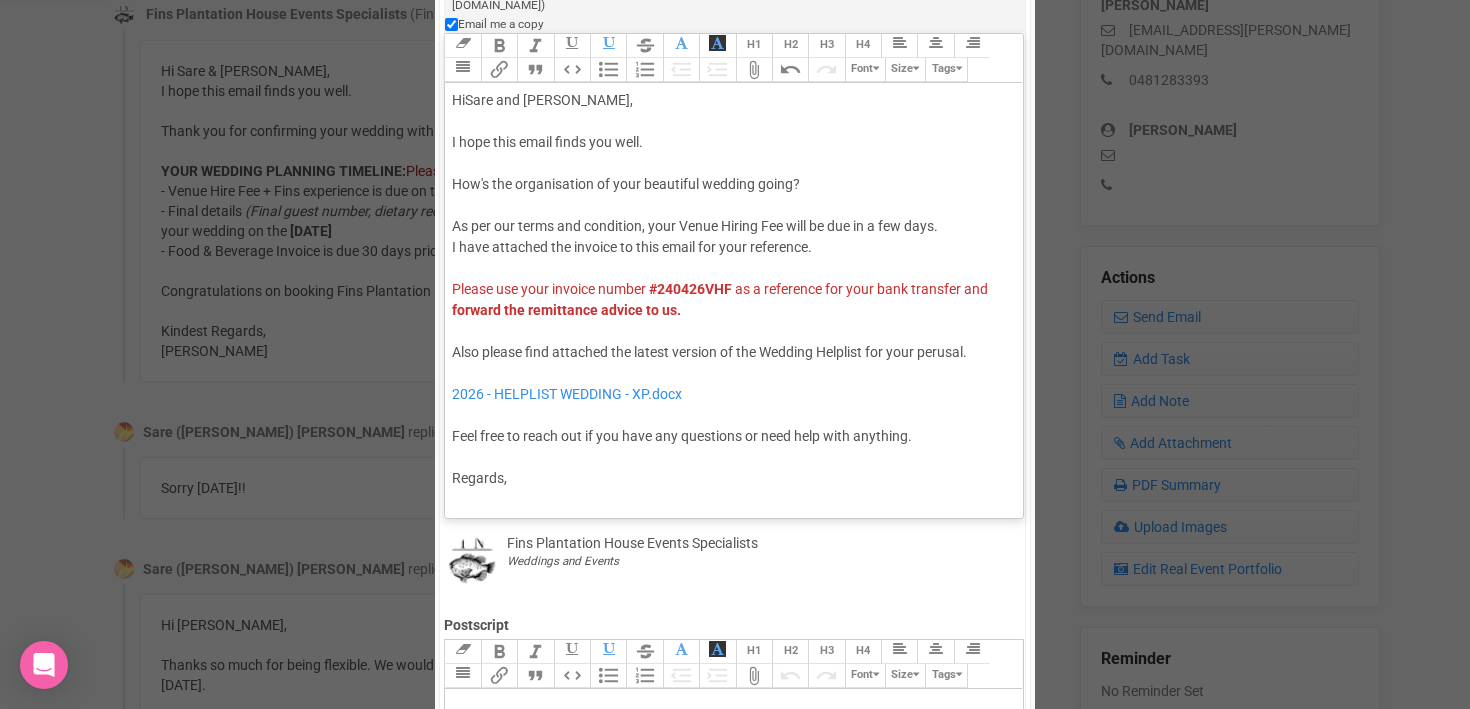 click on "Please use your invoice number   #240426VHF   as a reference for your bank transfer and   forward the remittance advice to us. Also please find attached the latest version of the Wedding Helplist for your perusal.  2026 - HELPLIST WEDDING - XP.docx Feel free to reach out if you have any questions or need help with anything. R egards, Florent ELINEAU Accounts" 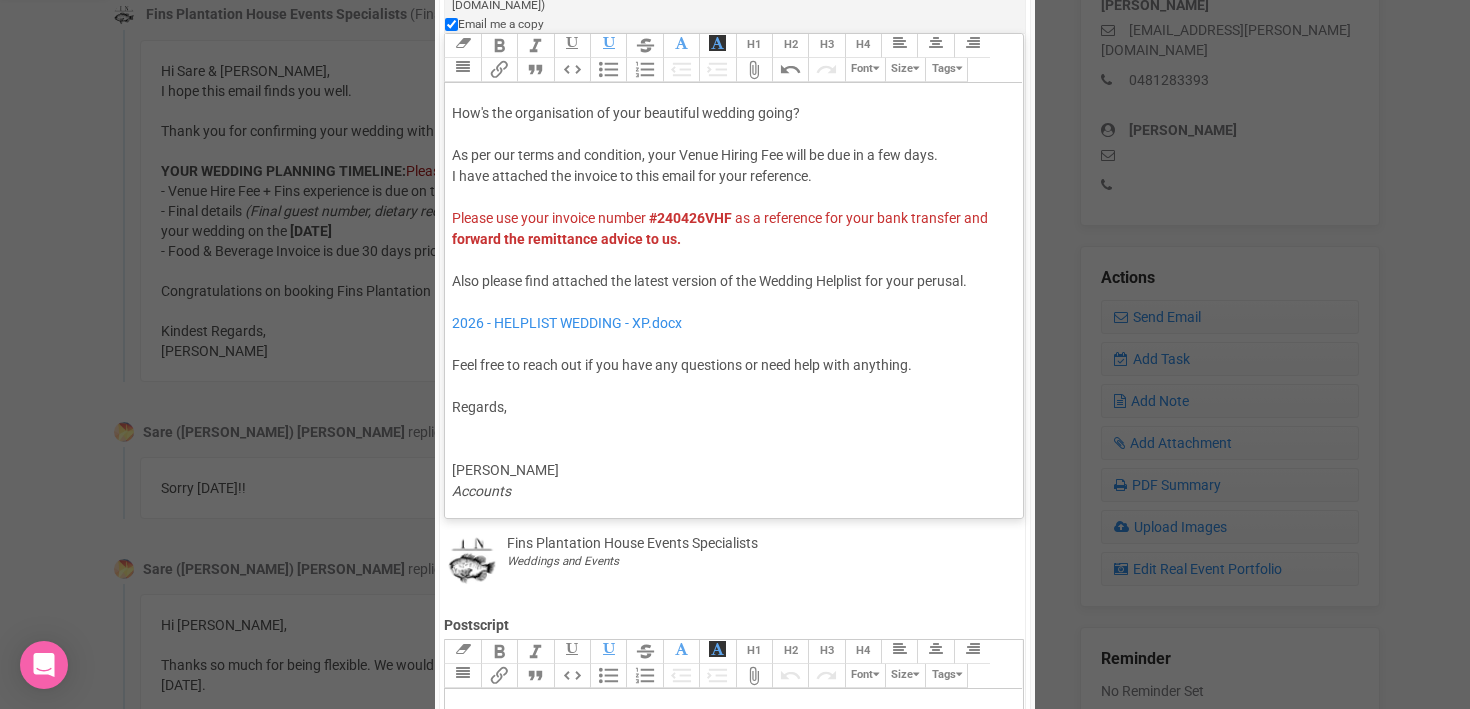 scroll, scrollTop: 50, scrollLeft: 0, axis: vertical 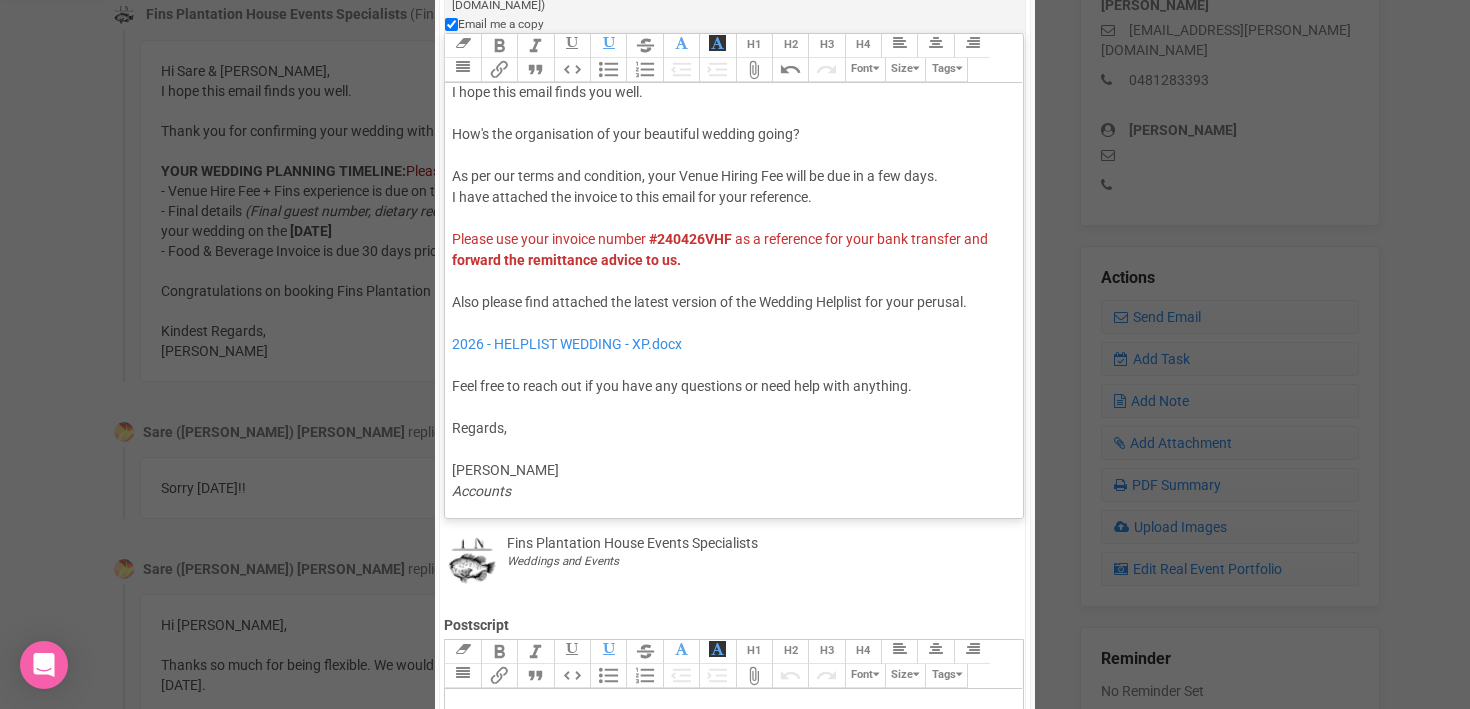 click on "Hi  Sare and Jesse , I hope this email finds you well. How's the organisation of your beautiful wedding going? As per our terms and condition, your Venue Hiring Fee will be due in a few days. I have attached the invoice to this email for your reference." 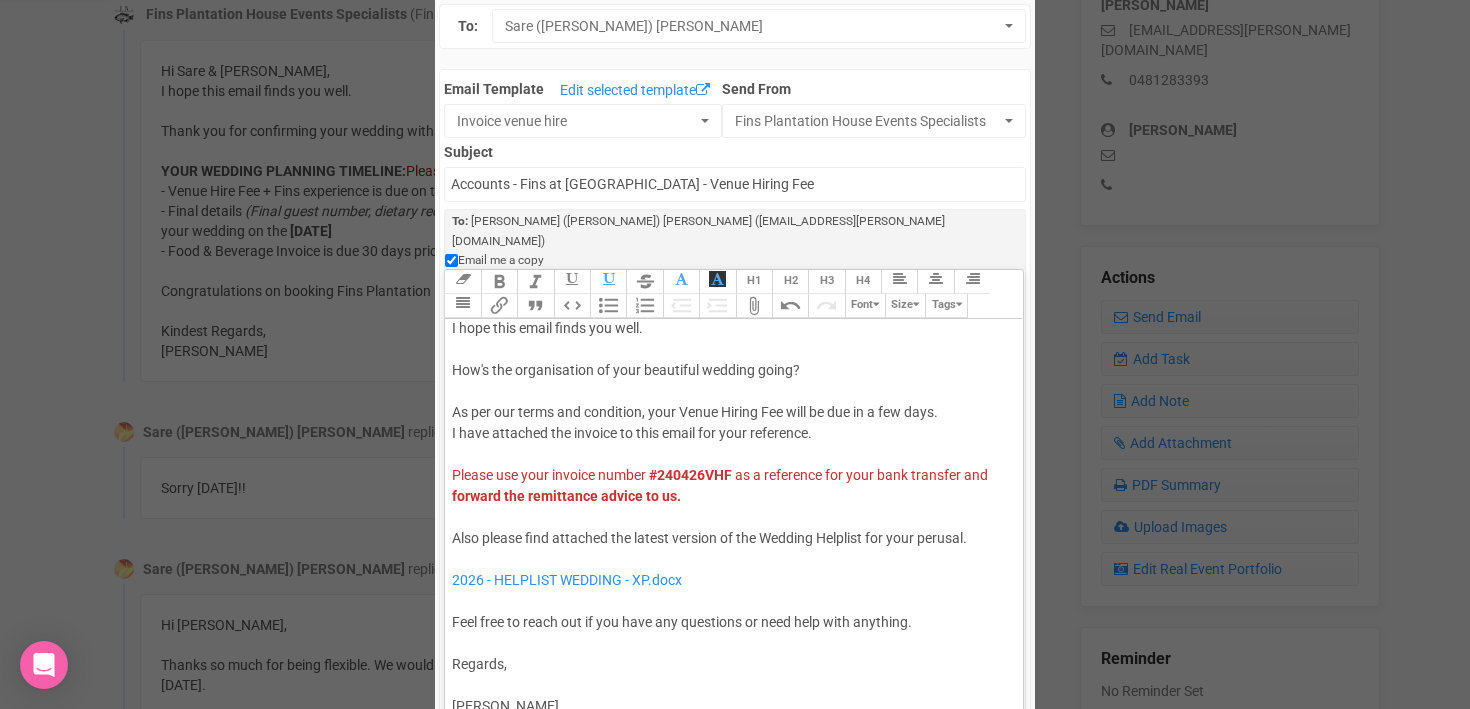 scroll, scrollTop: 94, scrollLeft: 0, axis: vertical 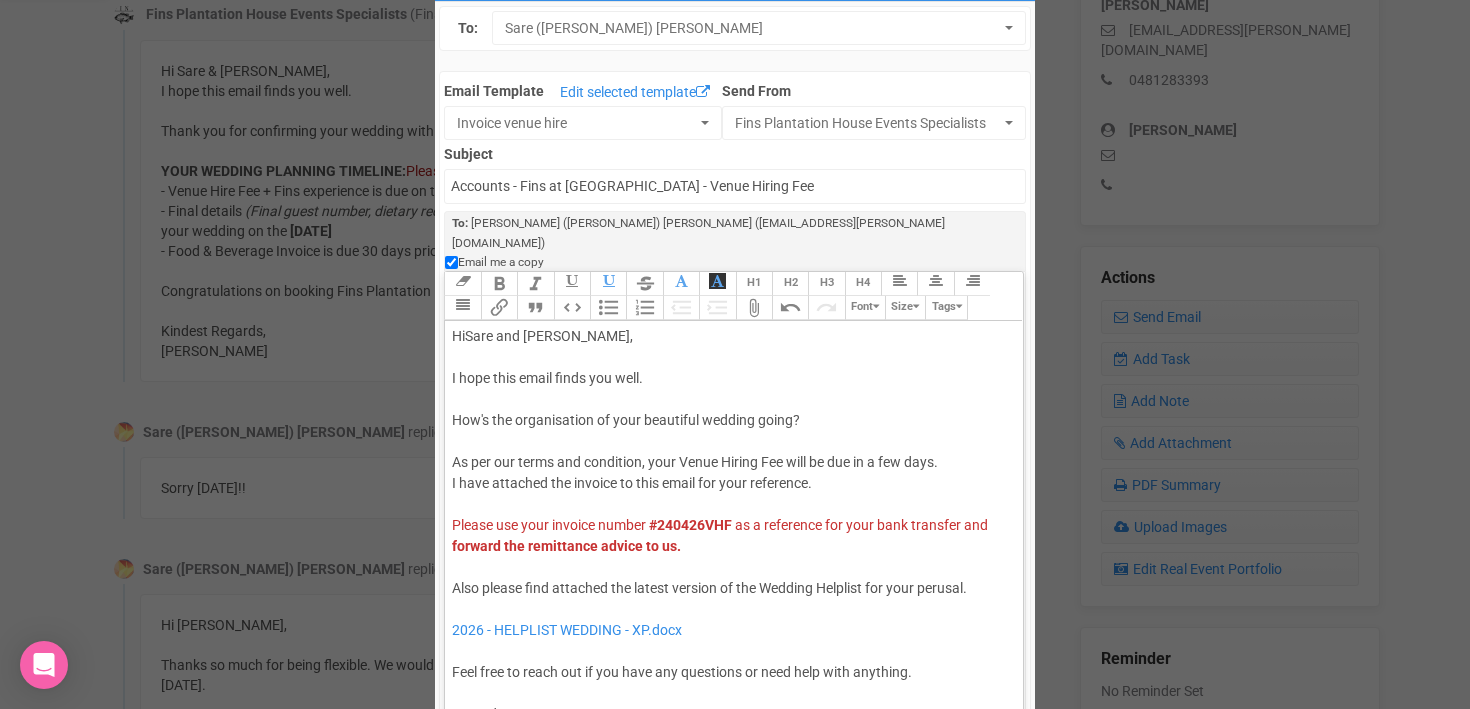 click on "Hi  Sare and Jesse , I hope this email finds you well. How's the organisation of your beautiful wedding going? As per our terms and condition, your Venue Hiring Fee will be due in a few days. I have attached the invoice to this email for your reference." 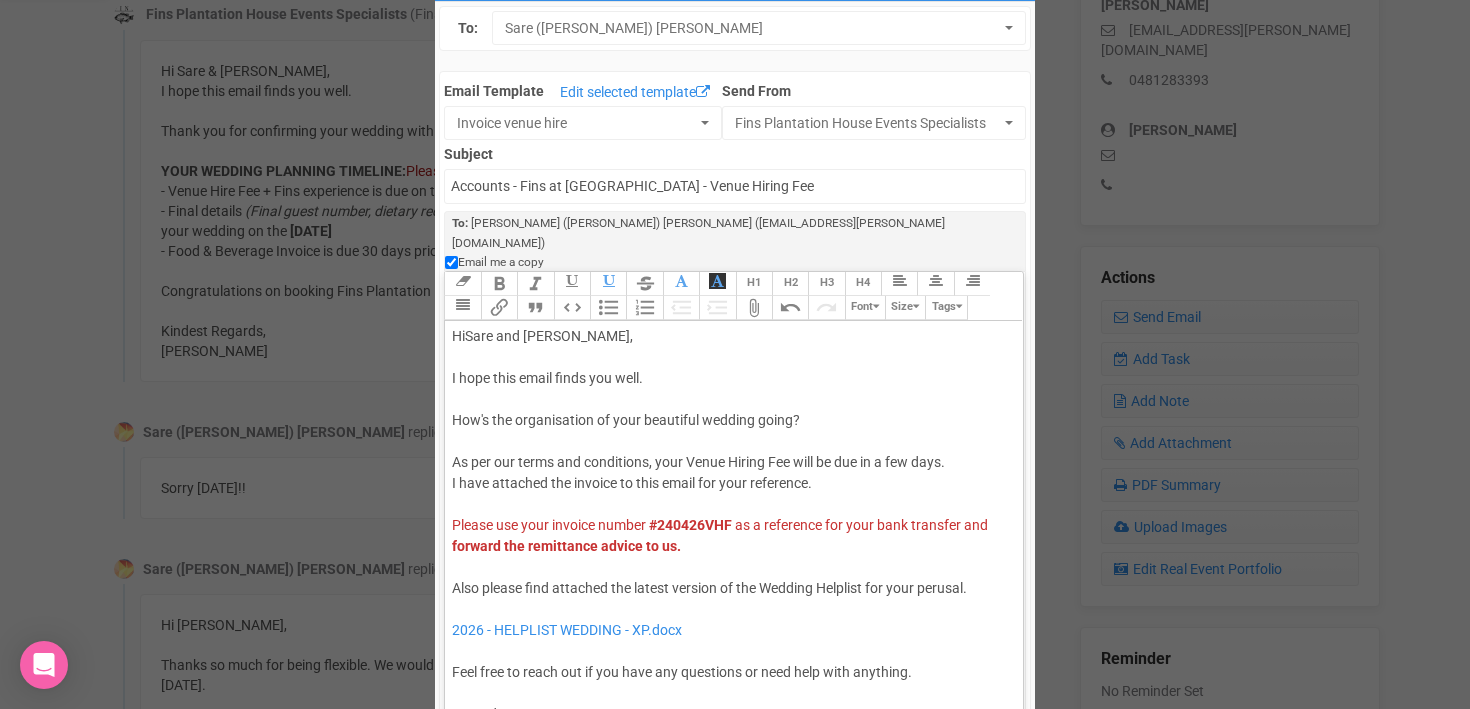 click on "I have attached the invoice to this email for your reference." 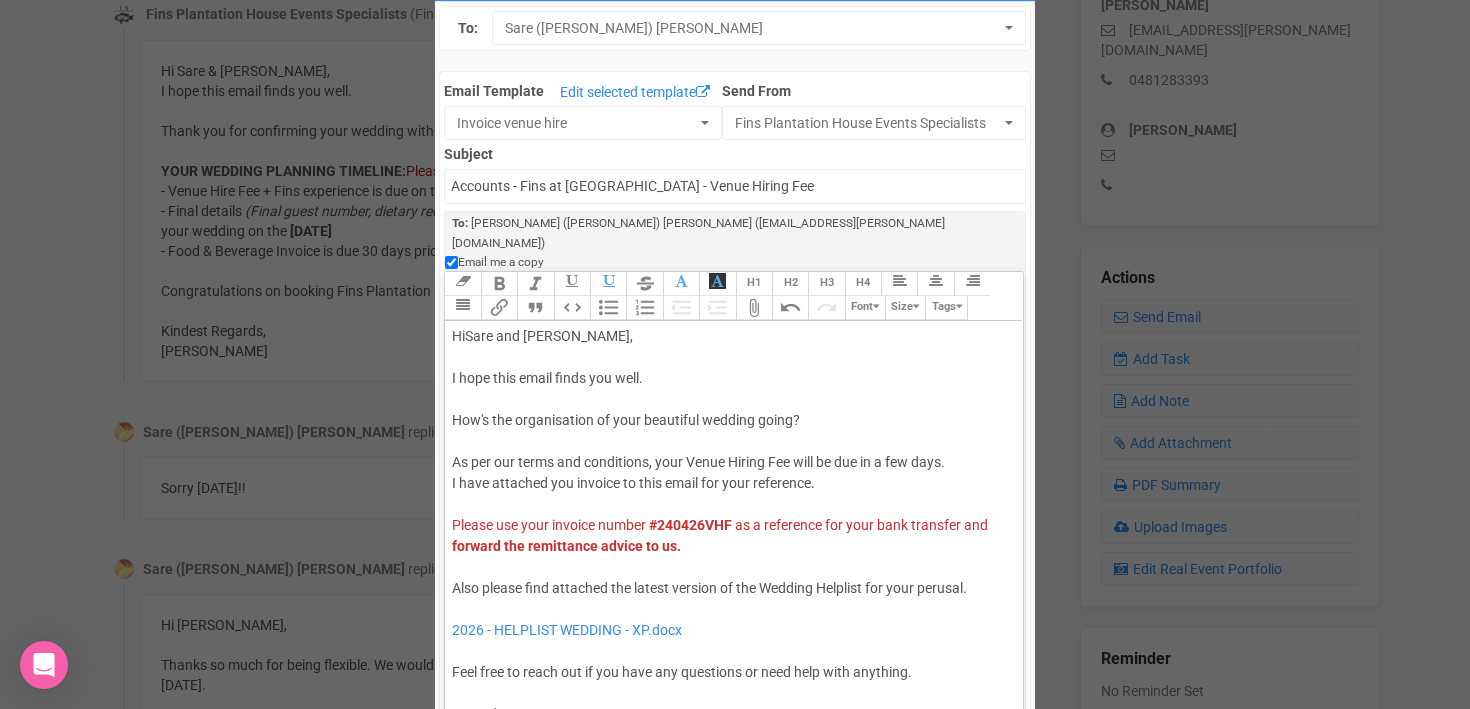 type on "<div><span style="background-color: rgb(255, 255, 255); font-family: Roboto, Helvetica, Arial, sans-serif; font-size: 14px; color: rgb(85, 85, 85); text-decoration-color: initial;">Hi </span><span style="background-color: rgb(255, 255, 255); font-size: 14px; color: rgb(85, 85, 85); text-decoration-color: initial;">Sare and Jesse</span>,<br><br><span style="background-color: rgb(255, 255, 255); font-family: Roboto, Helvetica, Arial, sans-serif; font-size: 14px; color: rgb(85, 85, 85); text-decoration-color: initial;">I hope this email finds you well.</span><br><br><span style="background-color: rgb(255, 255, 255); font-family: Roboto, Helvetica, Arial, sans-serif; font-size: 14px; color: rgb(85, 85, 85); text-decoration-color: initial;">How's the organisation of your beautiful wedding going?</span><br><br>As per our terms and conditions, your Venue Hiring Fee will be due in a few days.<br><span style="font-family: Roboto, Helvetica, Arial, sans-serif; font-size: 14px; color: rgb(85, 85, 85); text-decoration..." 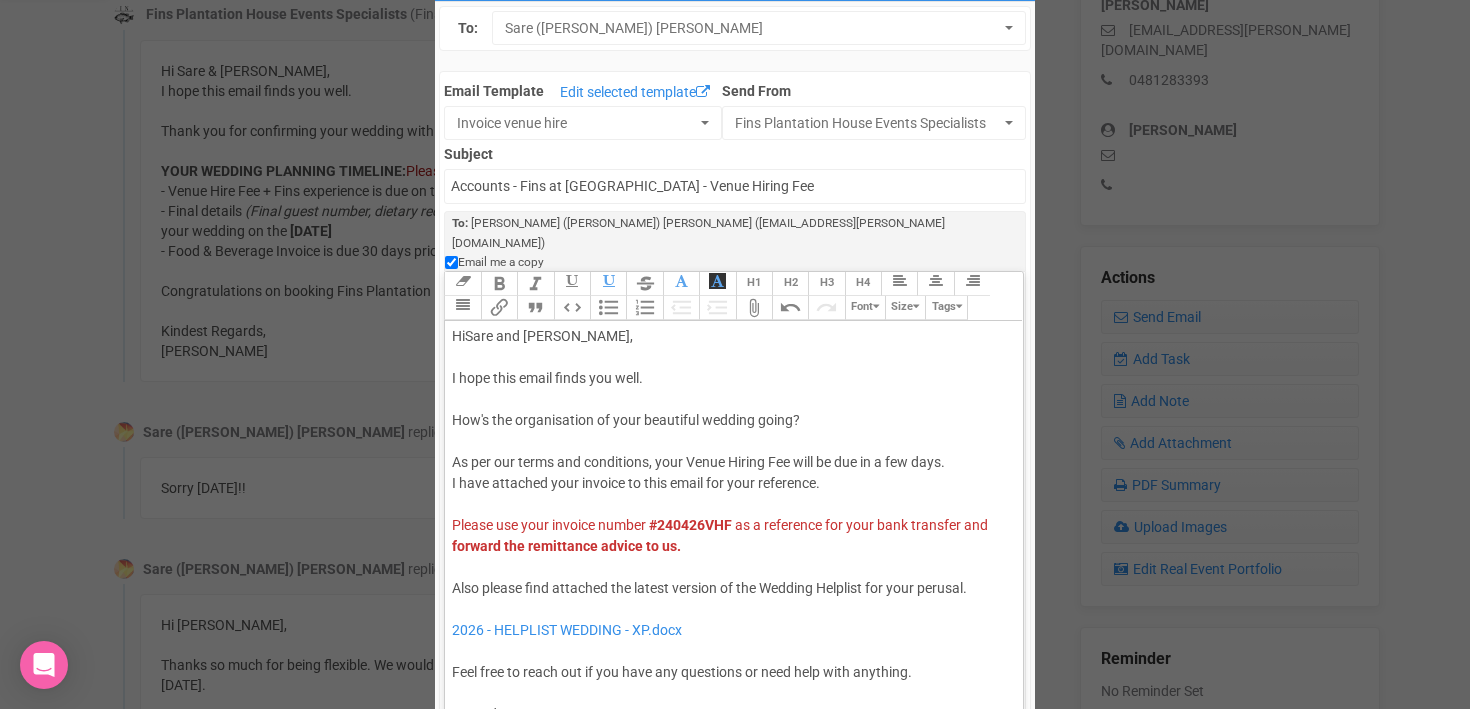 click on "Hi  Sare and Jesse , I hope this email finds you well. How's the organisation of your beautiful wedding going? As per our terms and conditions, your Venue Hiring Fee will be due in a few days. I have attached your invoice to this email for your reference. Please use your invoice number   #240426VHF   as a reference for your bank transfer and   forward the remittance advice to us. Also please find attached the latest version of the Wedding Helplist for your perusal.  2026 - HELPLIST WEDDING - XP.docx Feel free to reach out if you have any questions or need help with anything. R egards, Florent ELINEAU Accounts" 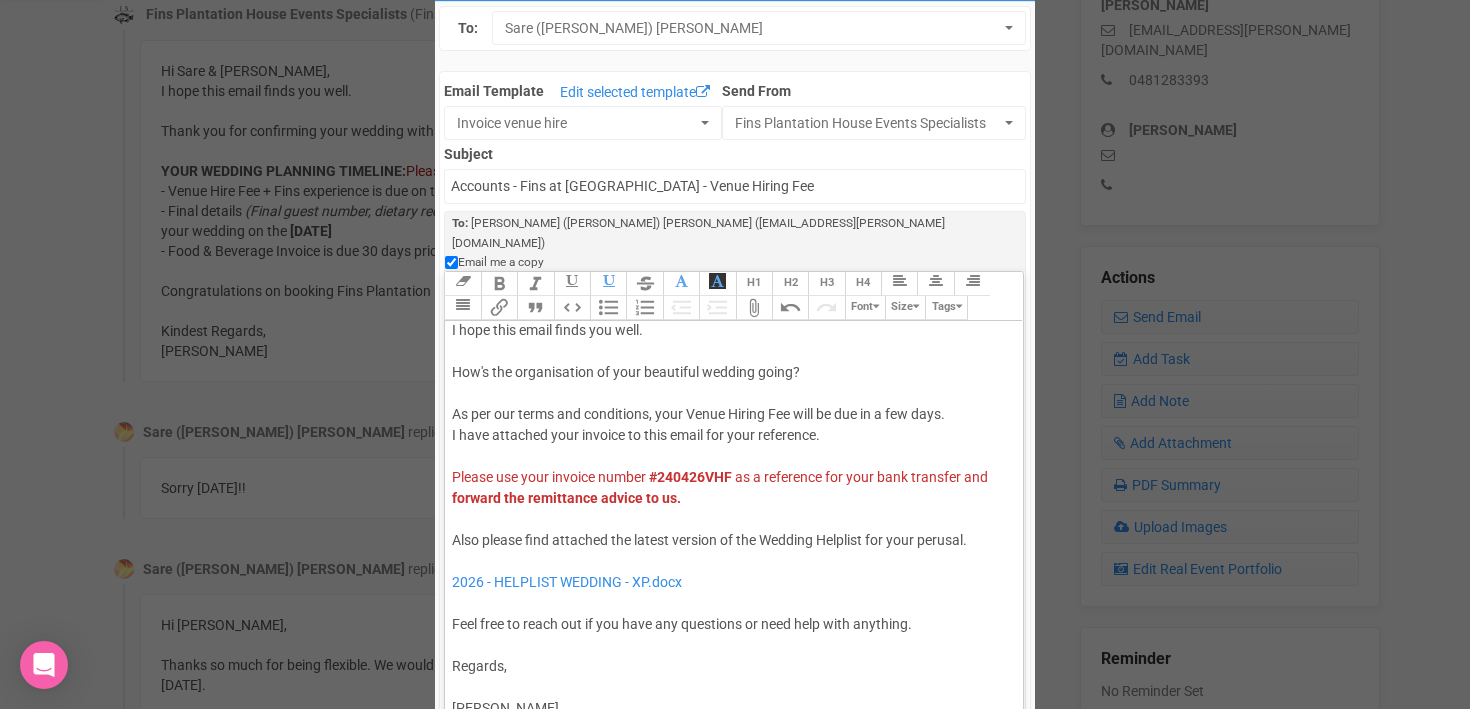 scroll, scrollTop: 0, scrollLeft: 0, axis: both 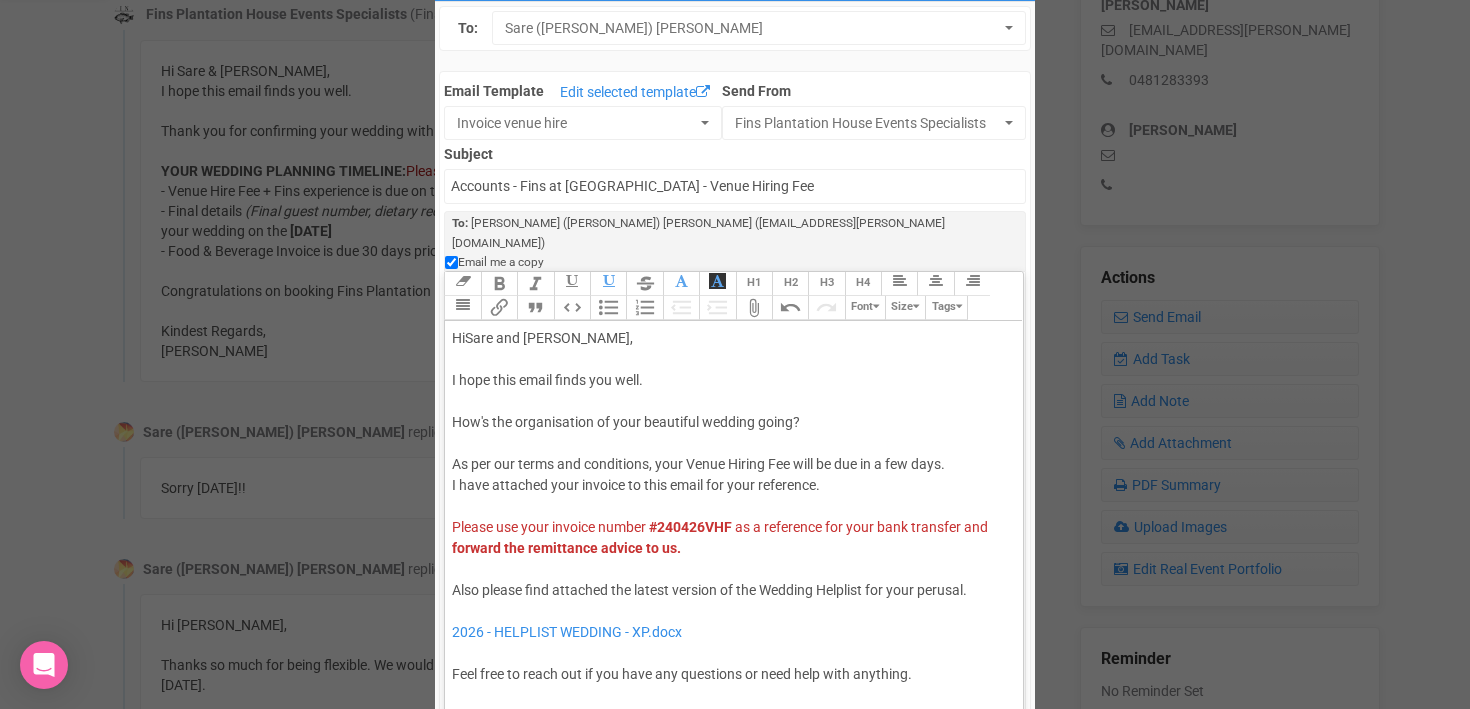 click on "Attach Files" at bounding box center (754, 308) 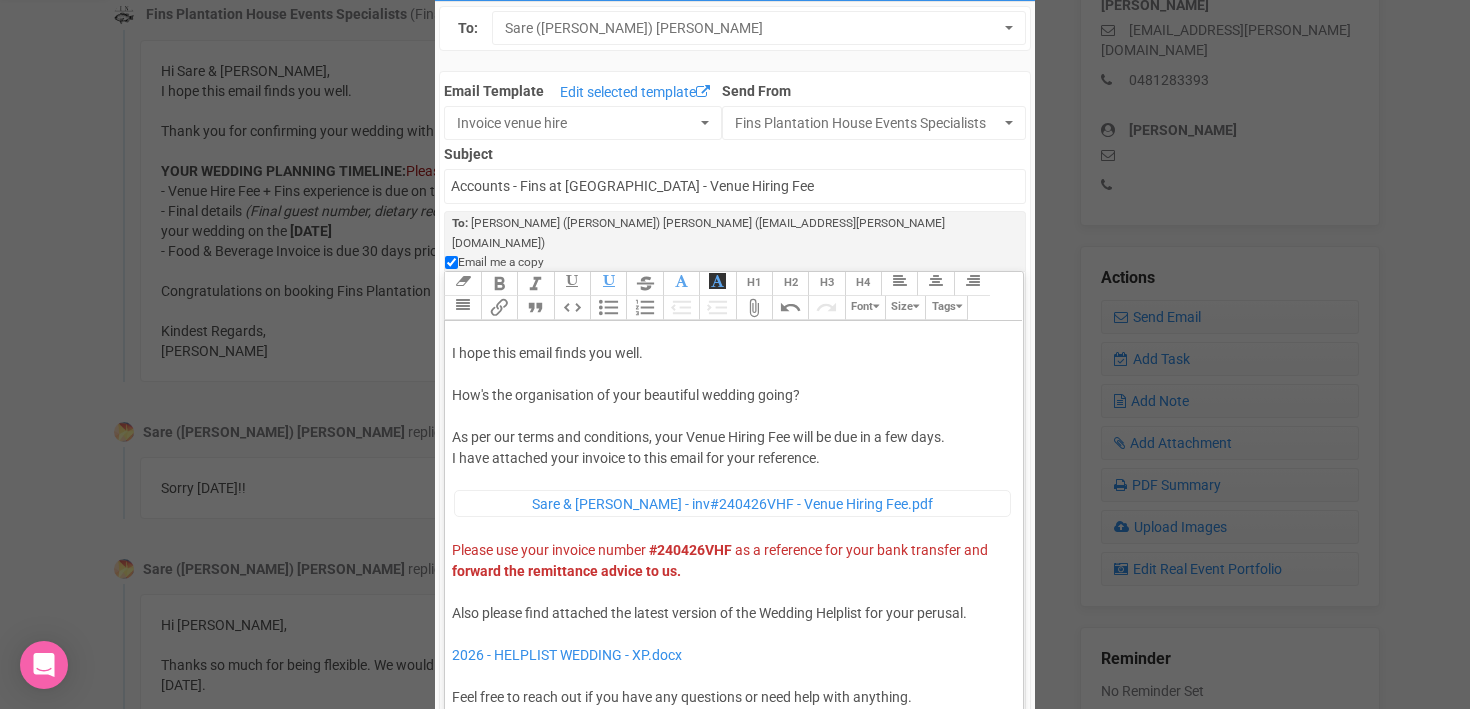 scroll, scrollTop: 100, scrollLeft: 0, axis: vertical 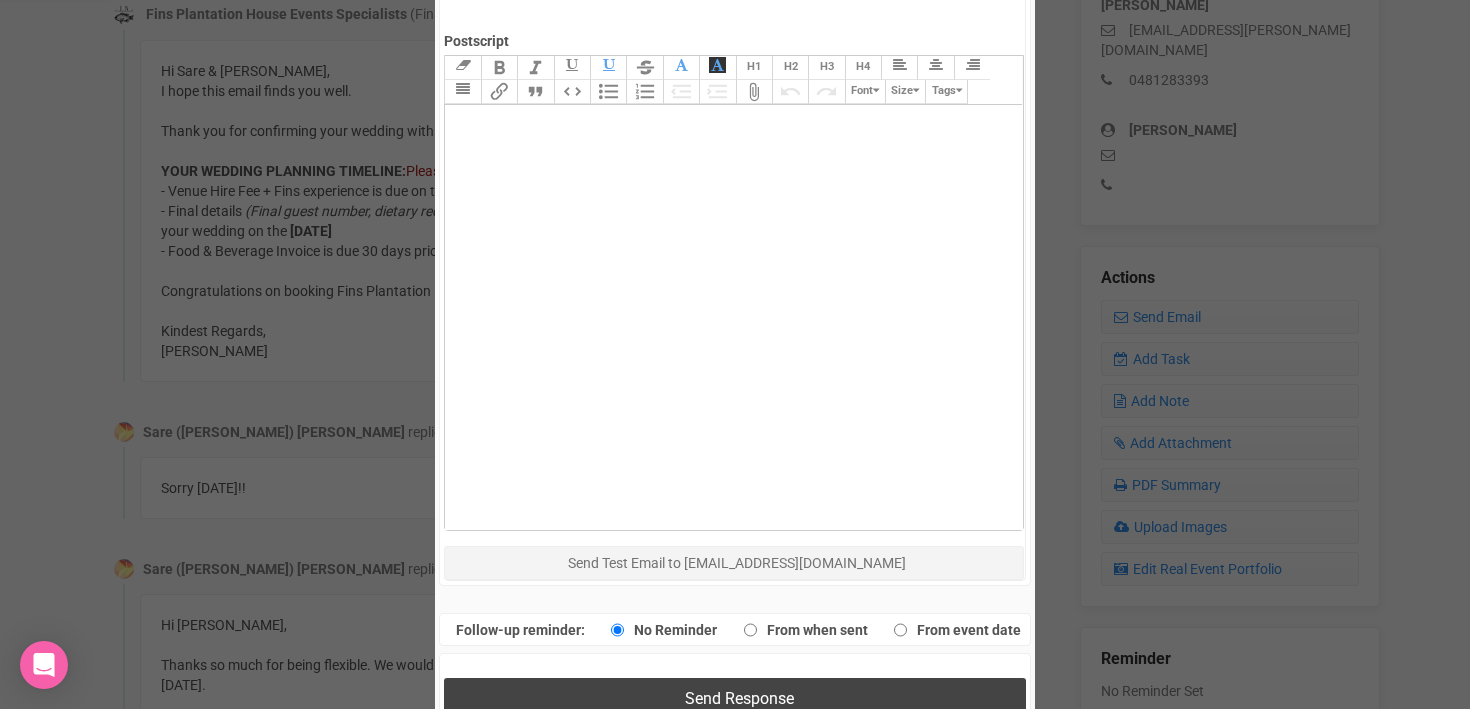 click on "Send Response" at bounding box center [739, 698] 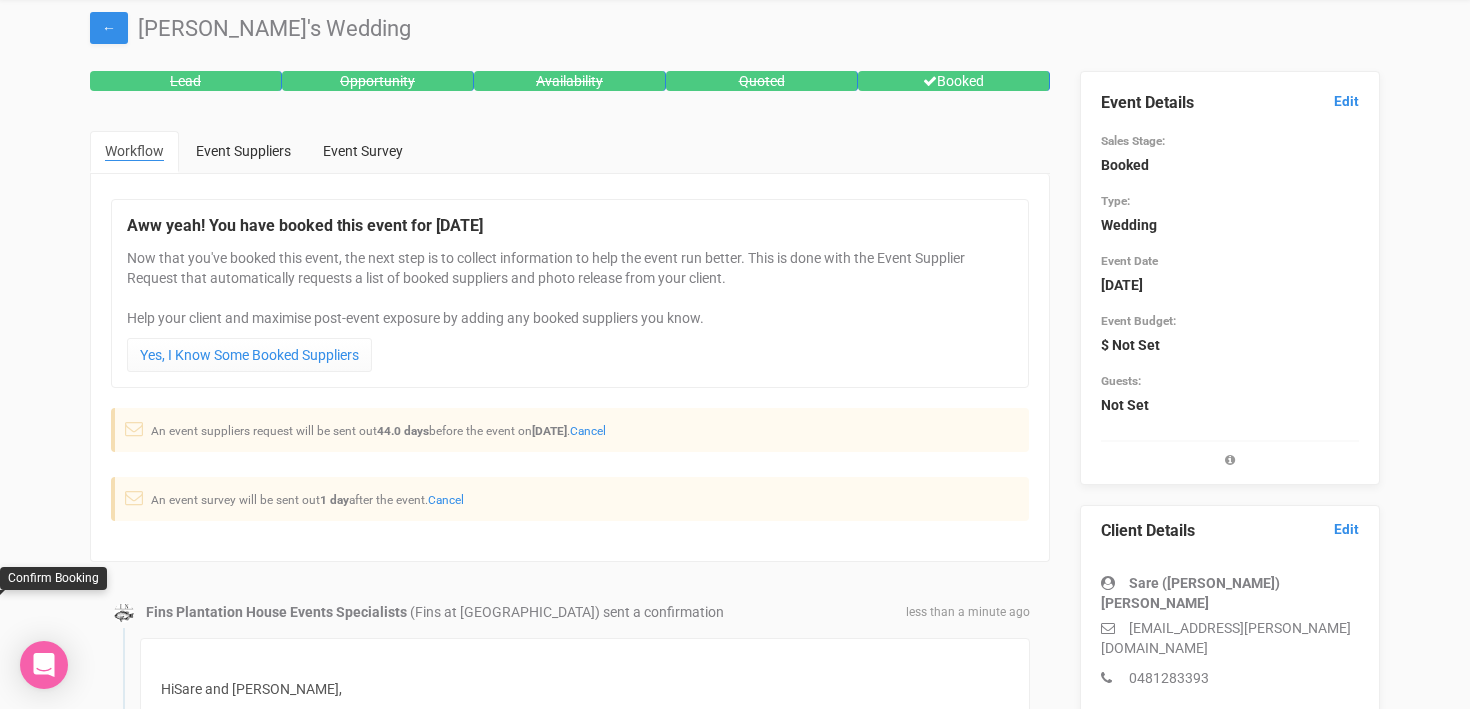 scroll, scrollTop: 0, scrollLeft: 0, axis: both 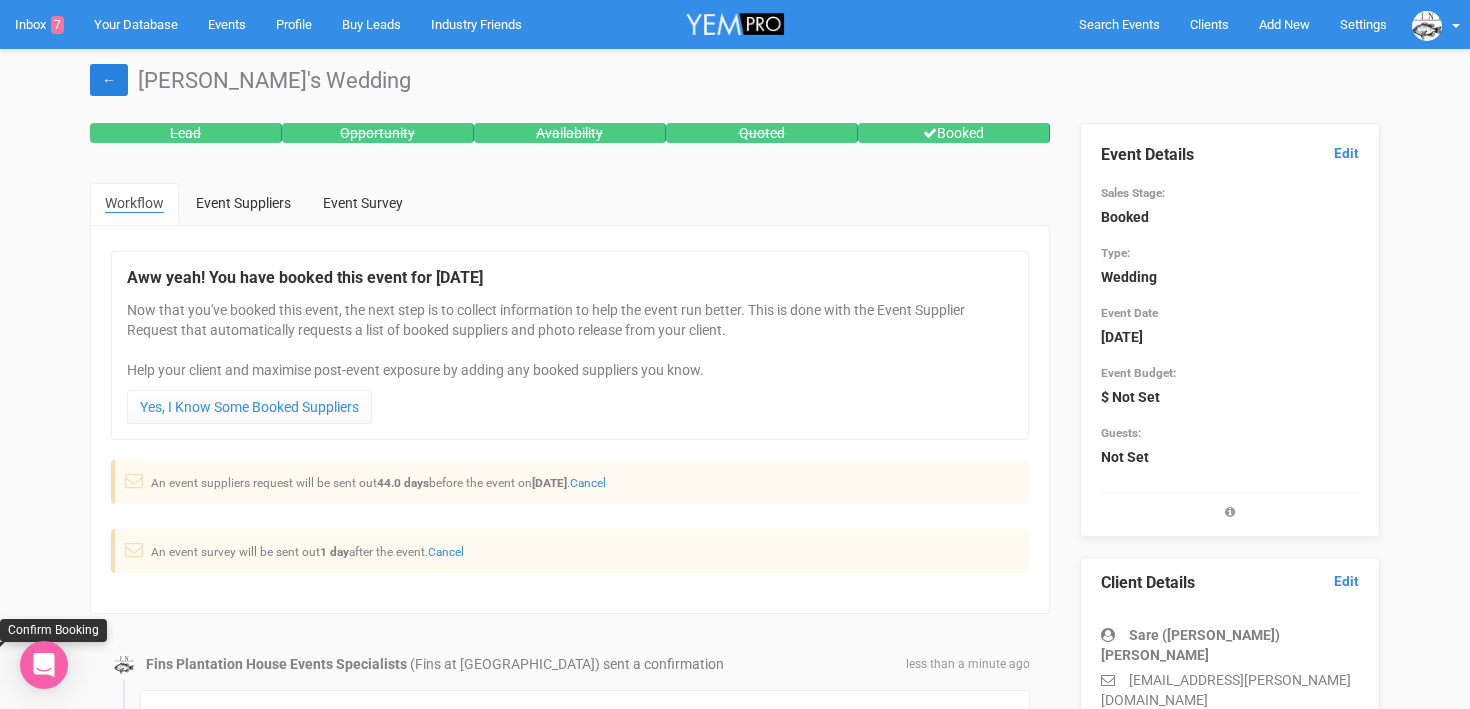 click on "←" at bounding box center [109, 80] 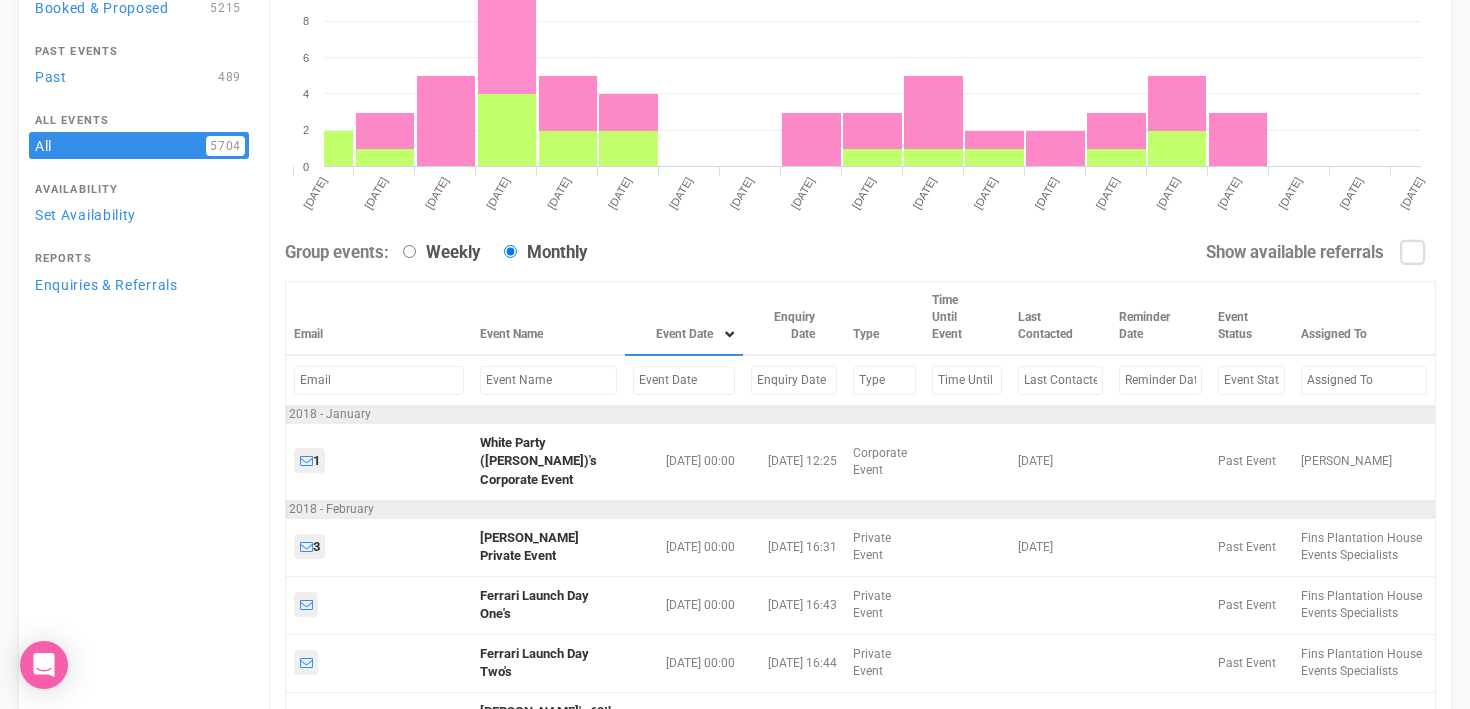 scroll, scrollTop: 300, scrollLeft: 0, axis: vertical 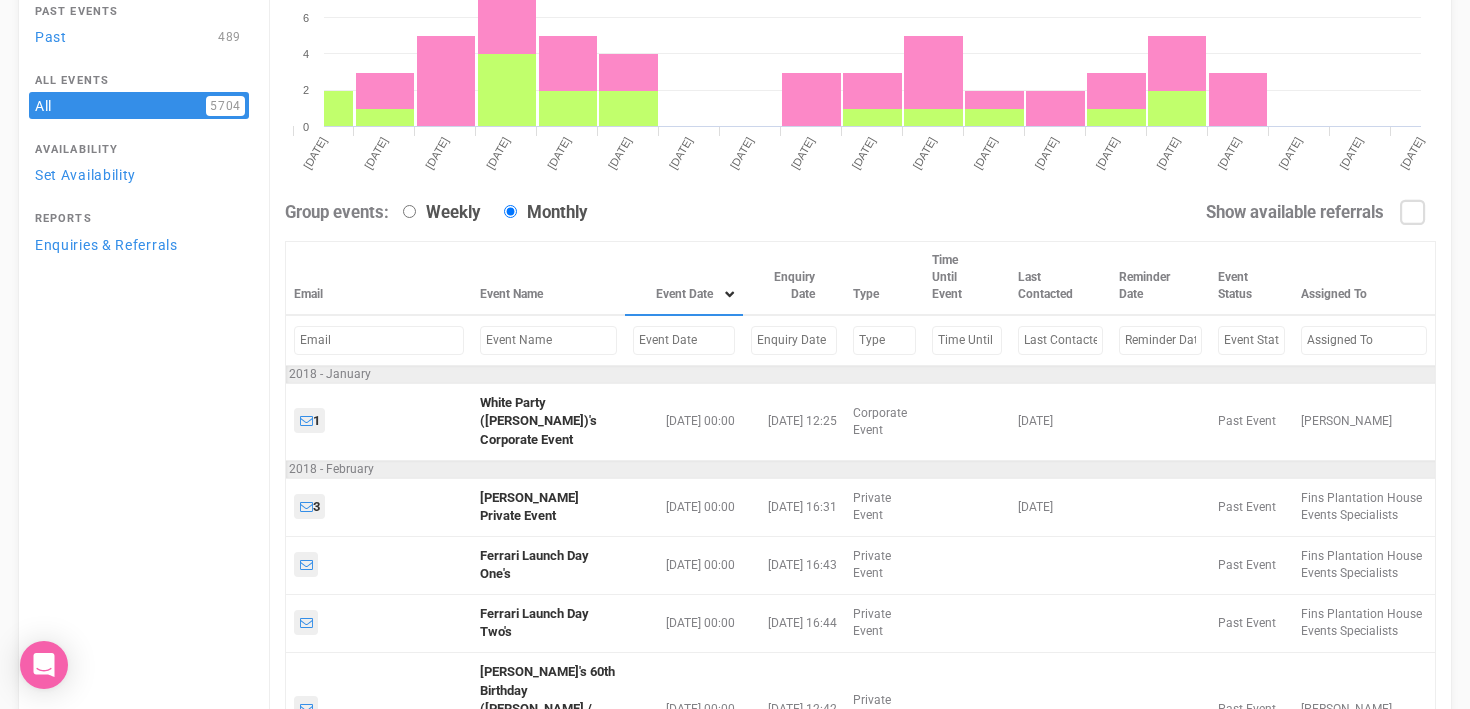 click at bounding box center (684, 340) 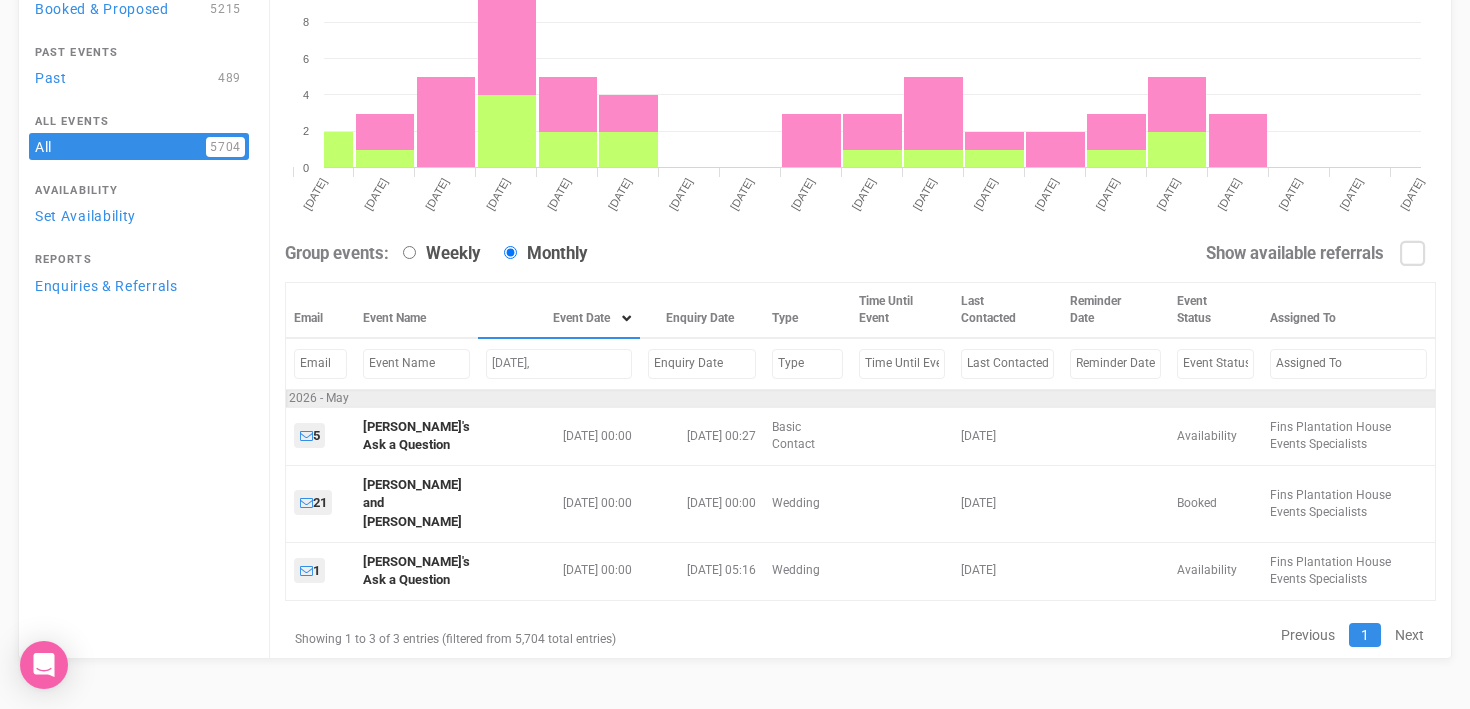 scroll, scrollTop: 241, scrollLeft: 0, axis: vertical 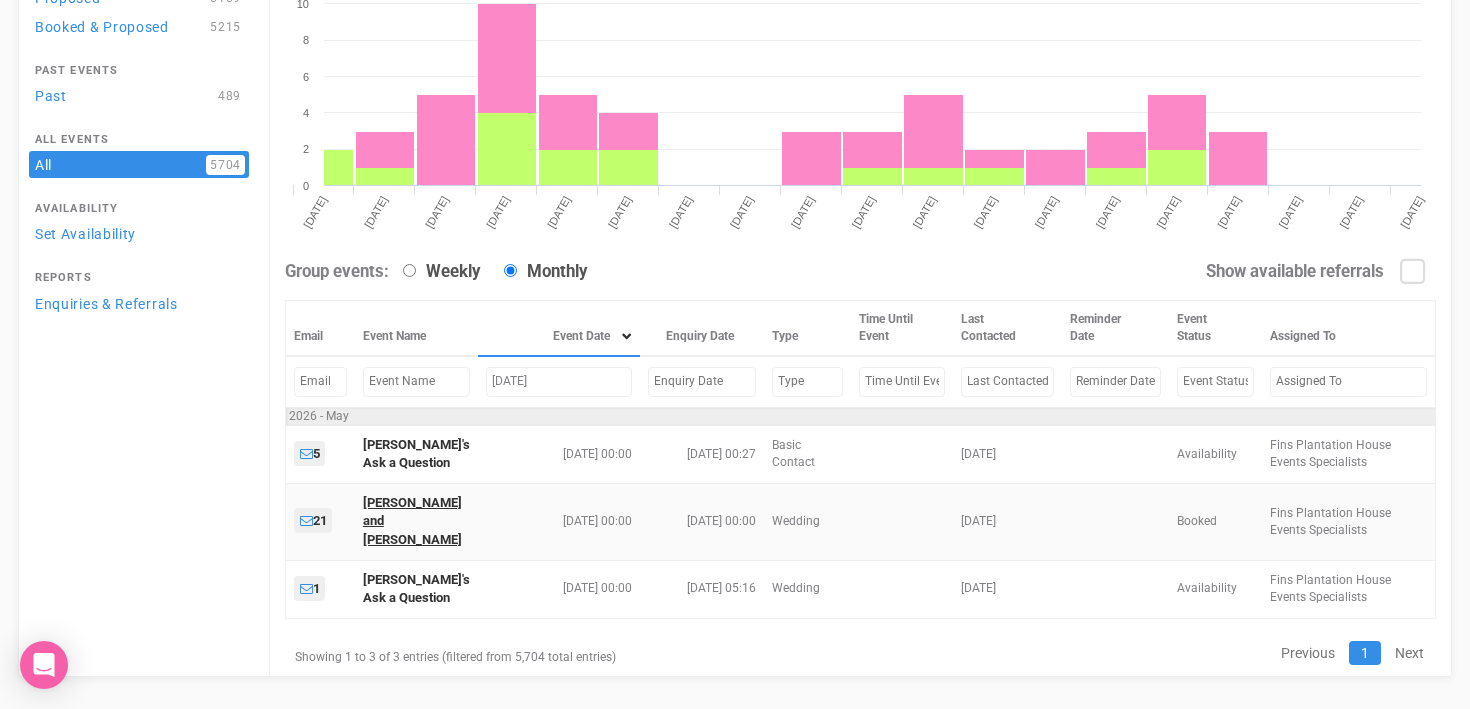 type on "may 22, 2026" 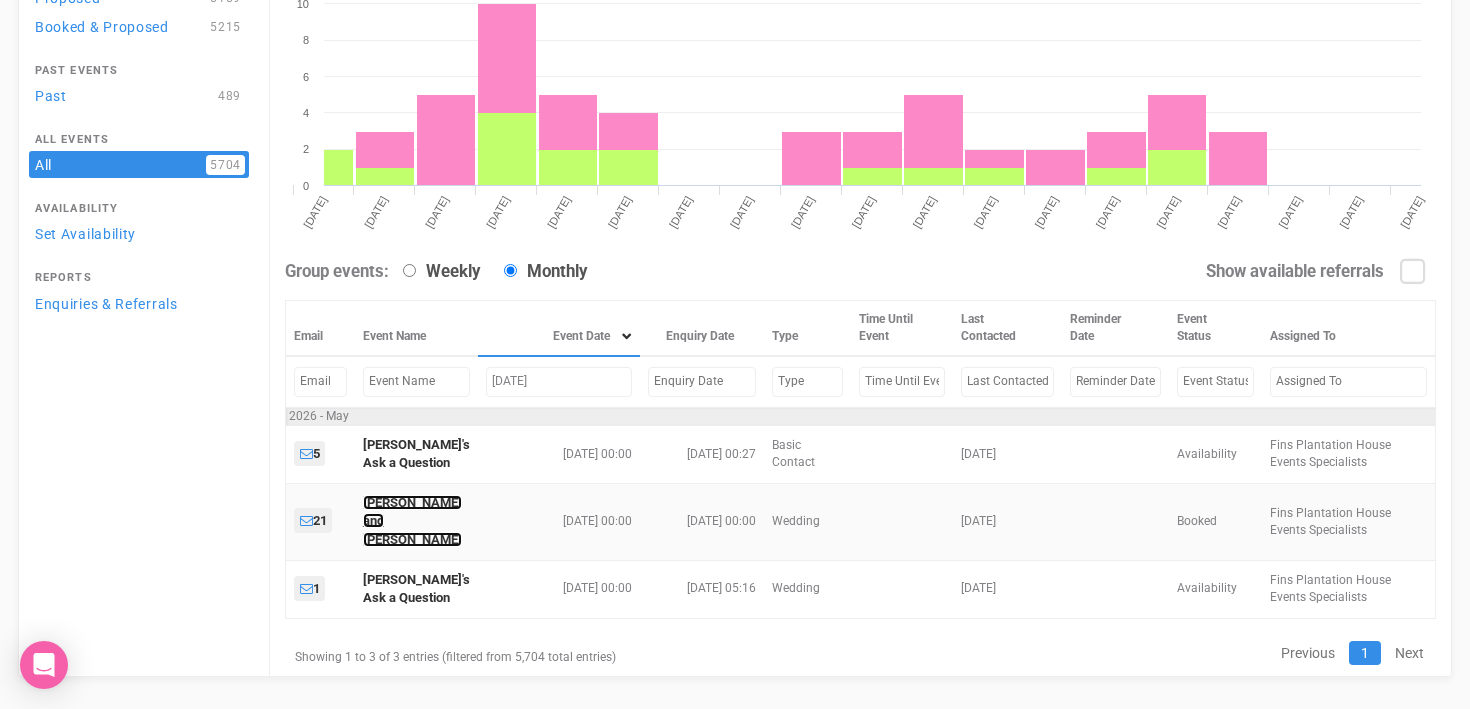 click on "Laura and Andrew" at bounding box center [412, 521] 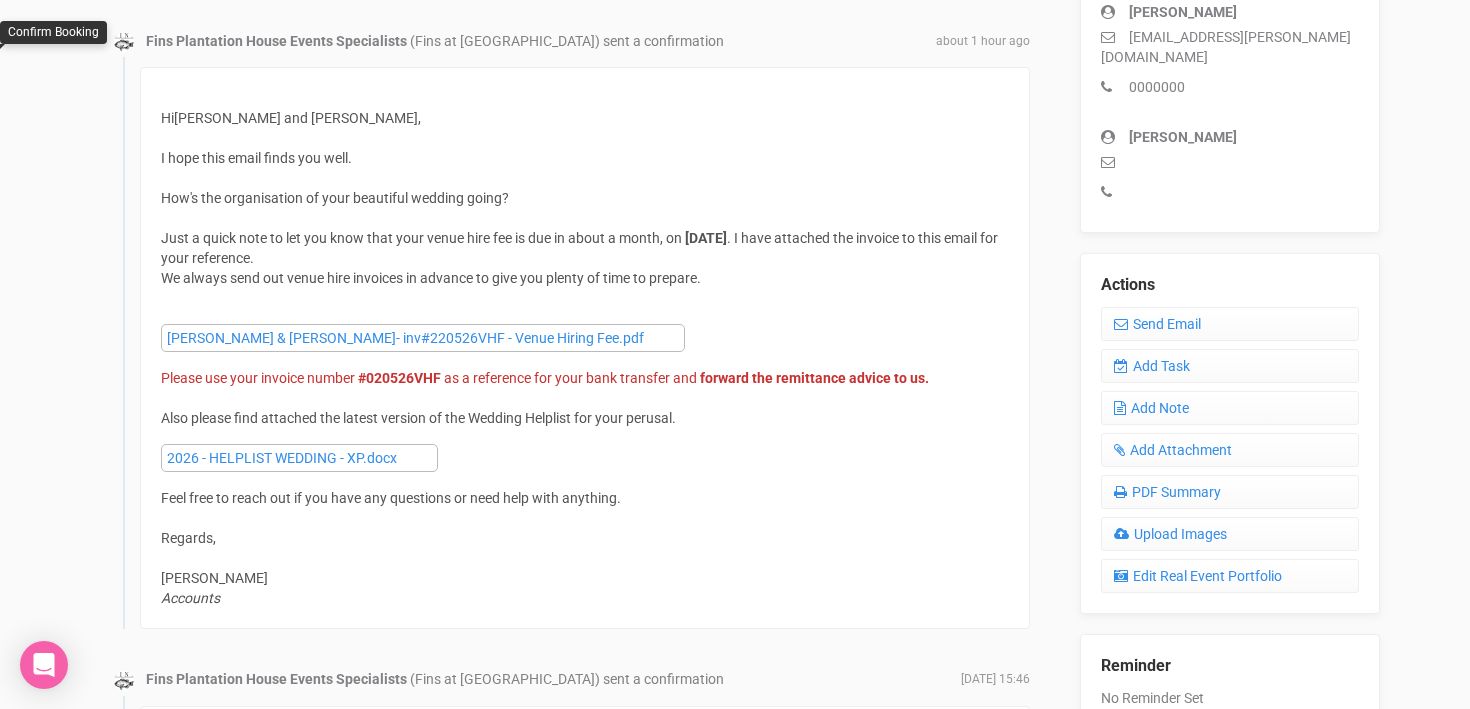 scroll, scrollTop: 622, scrollLeft: 0, axis: vertical 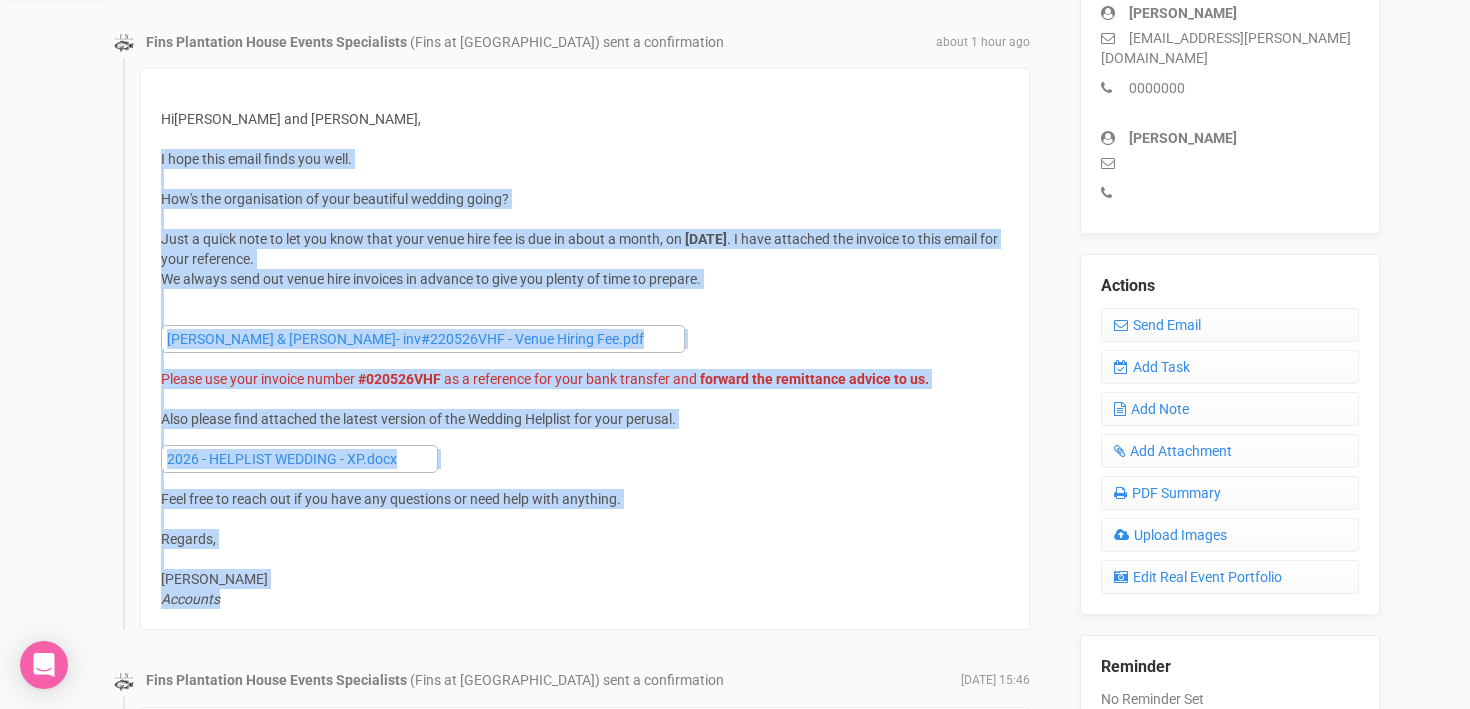 drag, startPoint x: 160, startPoint y: 158, endPoint x: 326, endPoint y: 595, distance: 467.46658 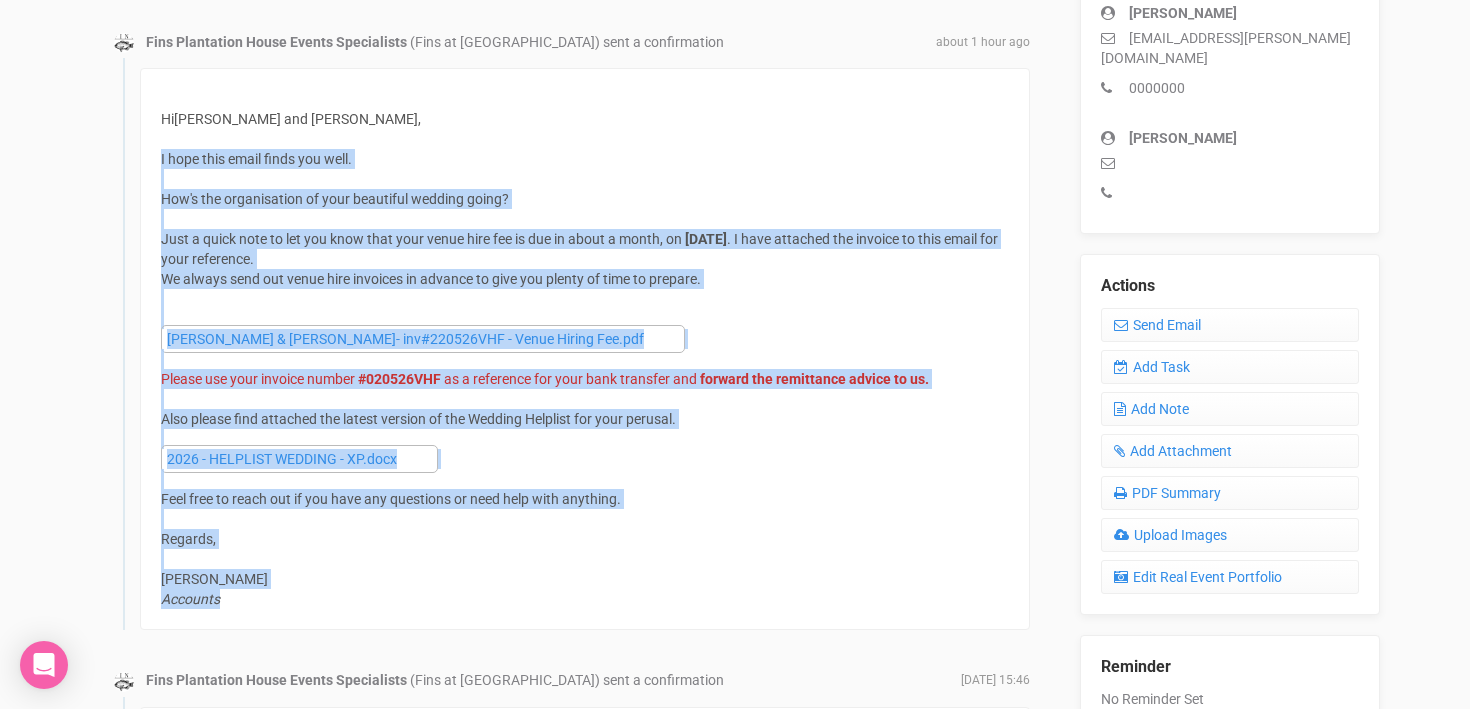 copy on "I hope this email finds you well. How's the organisation of your beautiful wedding going? Just a quick note to let you know that your venue hire fee is due in about a month, on   22nd of August 2025 . I have attached the invoice to this email for your reference. We always send out venue hire invoices in advance to give you plenty of time to prepare. Laura & Andrew- inv#220526VHF - Venue Hiring Fee.pdf Please use your invoice number   #020526VHF   as a reference for your bank transfer and   forward the remittance advice to us. Also please find attached the latest version of the Wedding Helplist for your perusal.  2026 - HELPLIST WEDDING - XP.docx Feel free to reach out if you have any questions or need help with anything. R egards, Florent ELINEAU Accounts" 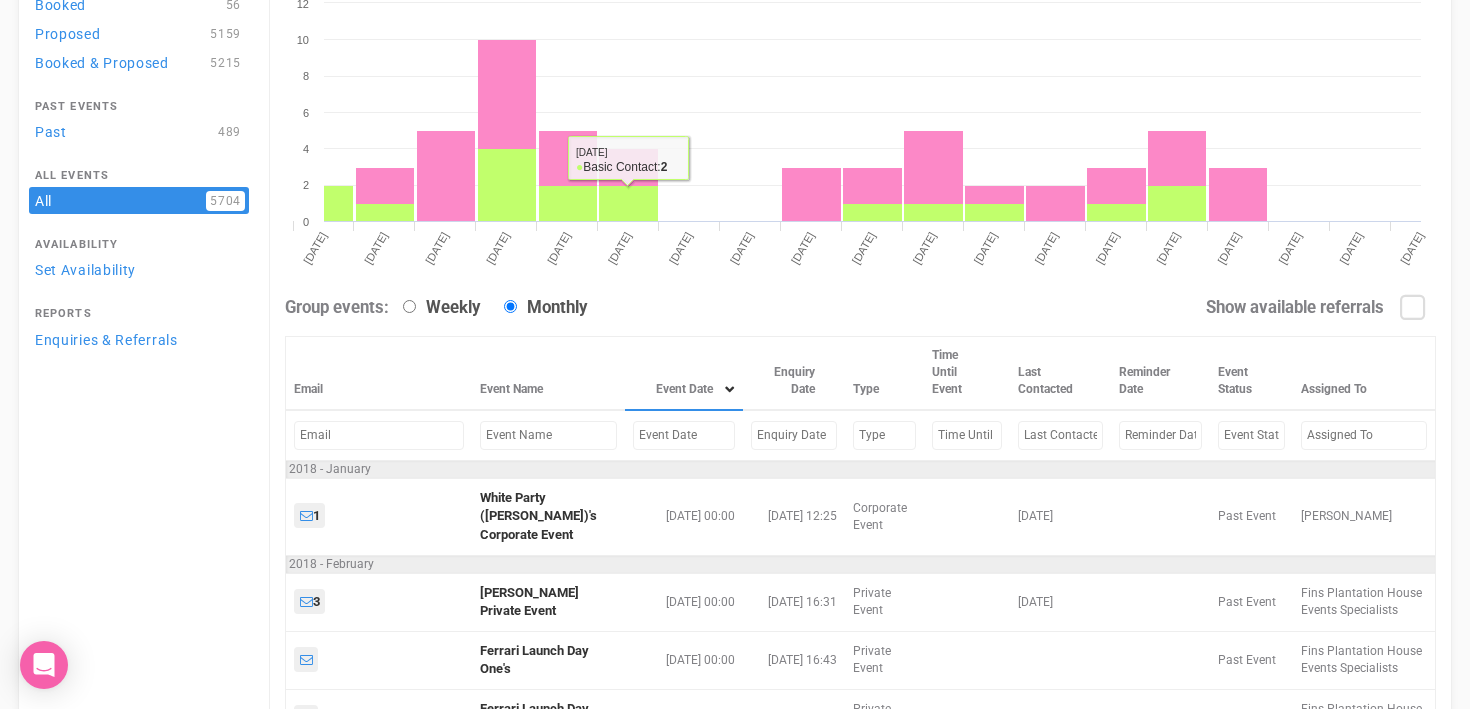 scroll, scrollTop: 202, scrollLeft: 0, axis: vertical 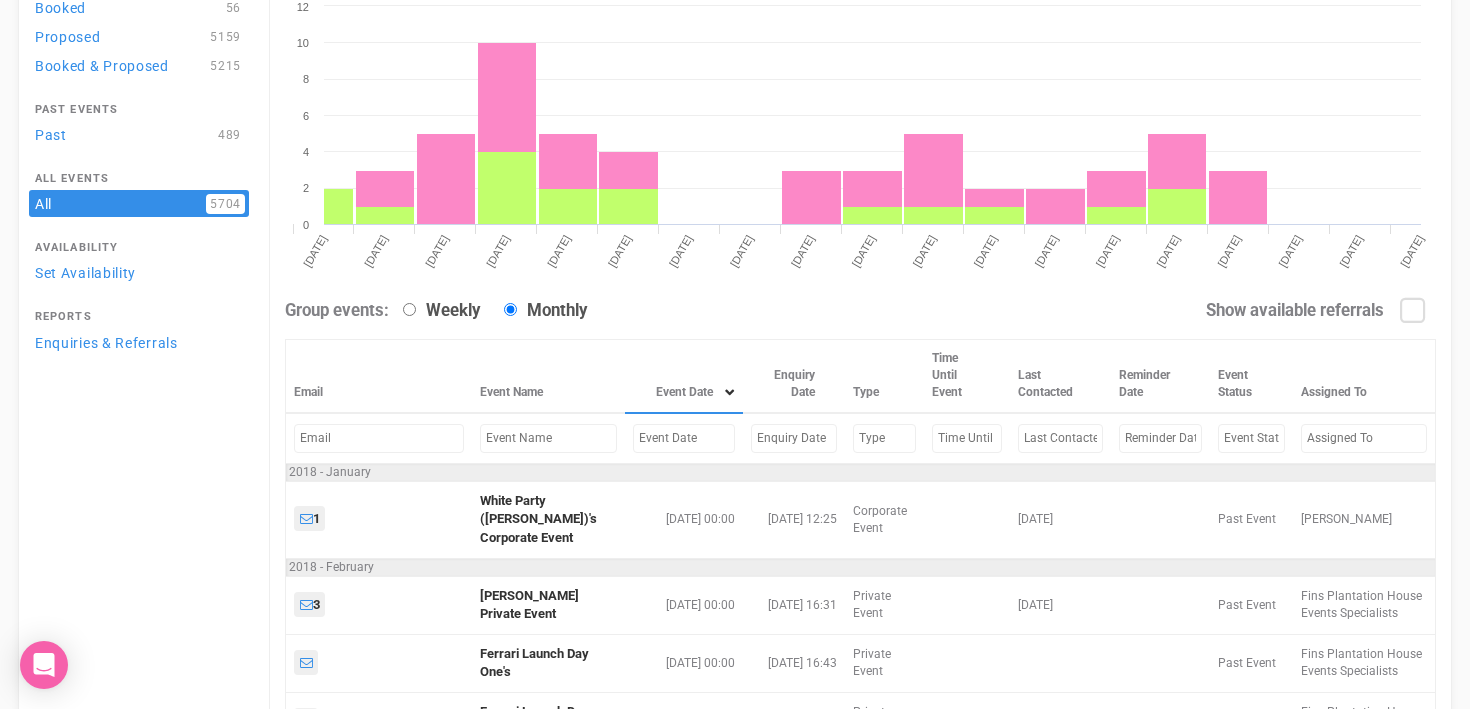 click at bounding box center (684, 438) 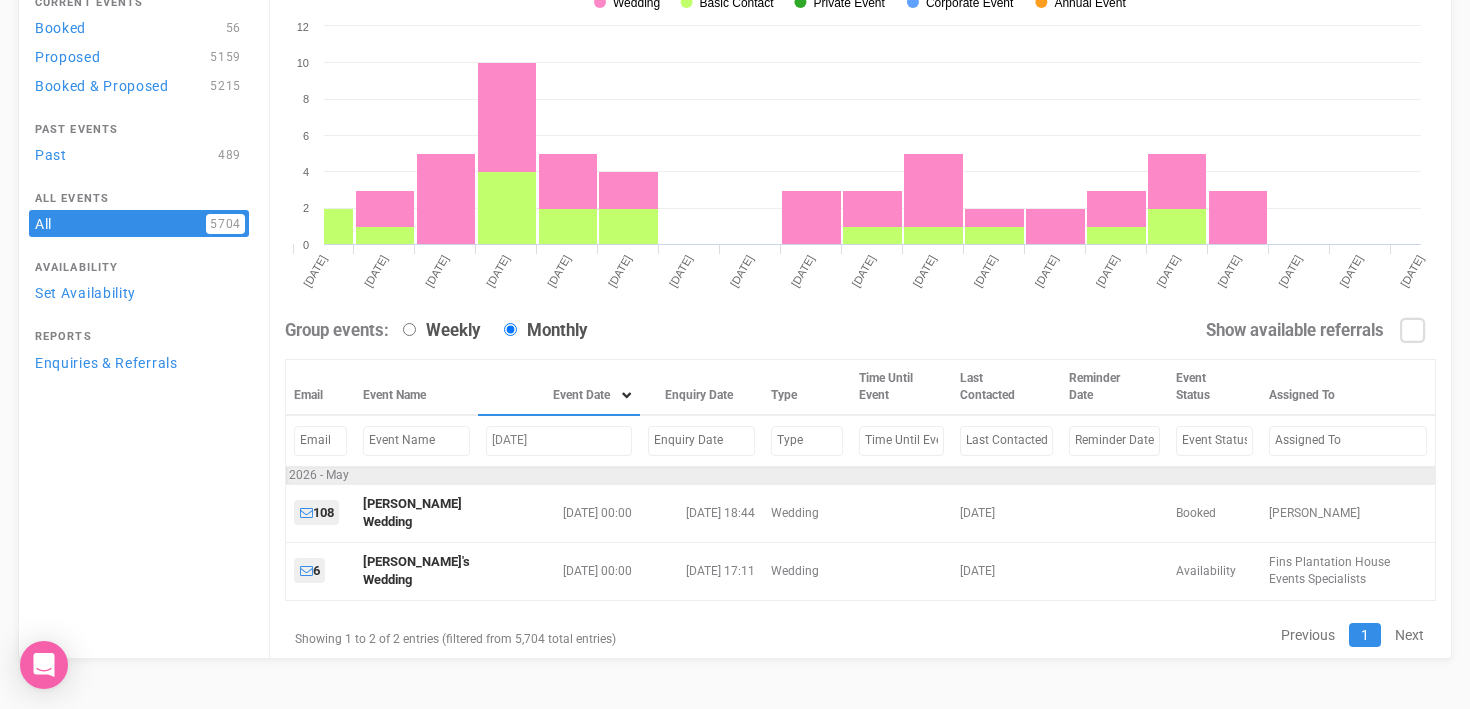 scroll, scrollTop: 201, scrollLeft: 0, axis: vertical 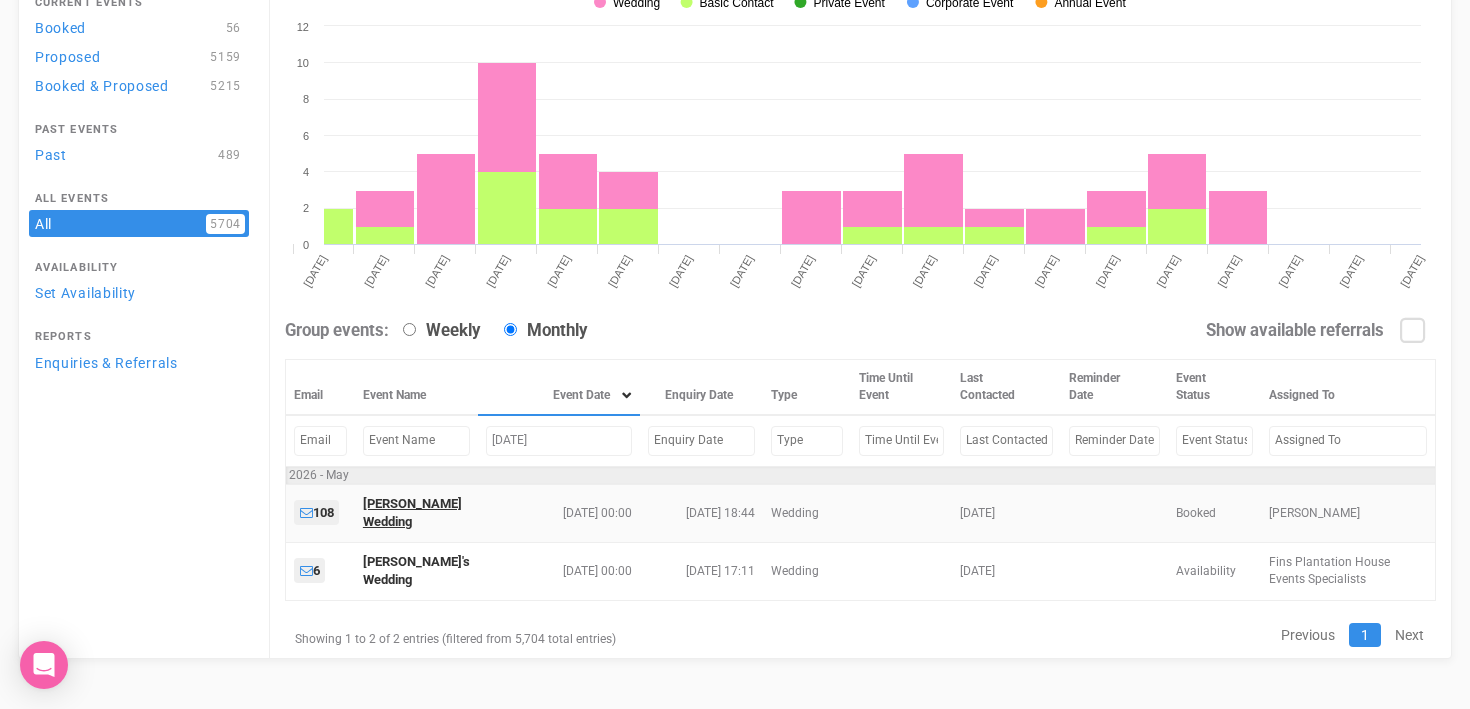type on "May 23, 2026" 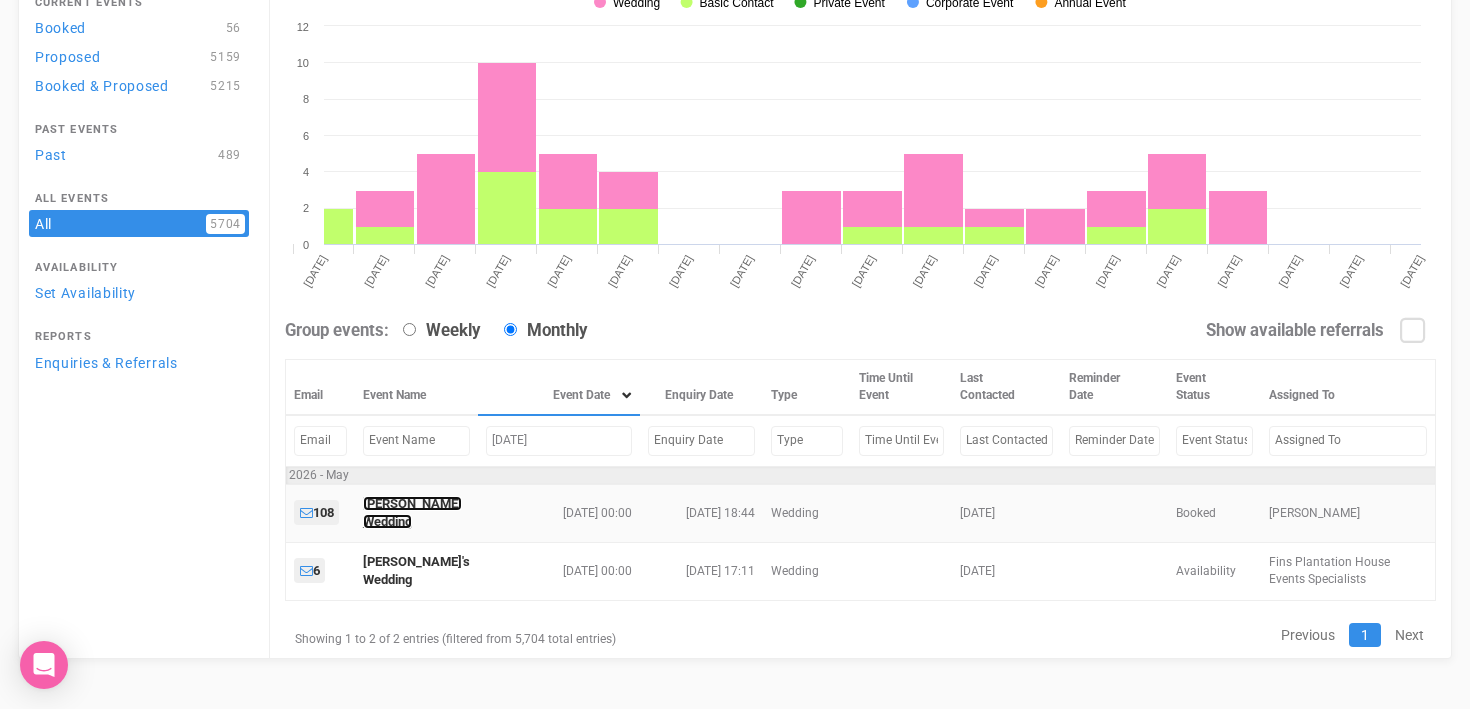 click on "[PERSON_NAME] Wedding" at bounding box center (412, 513) 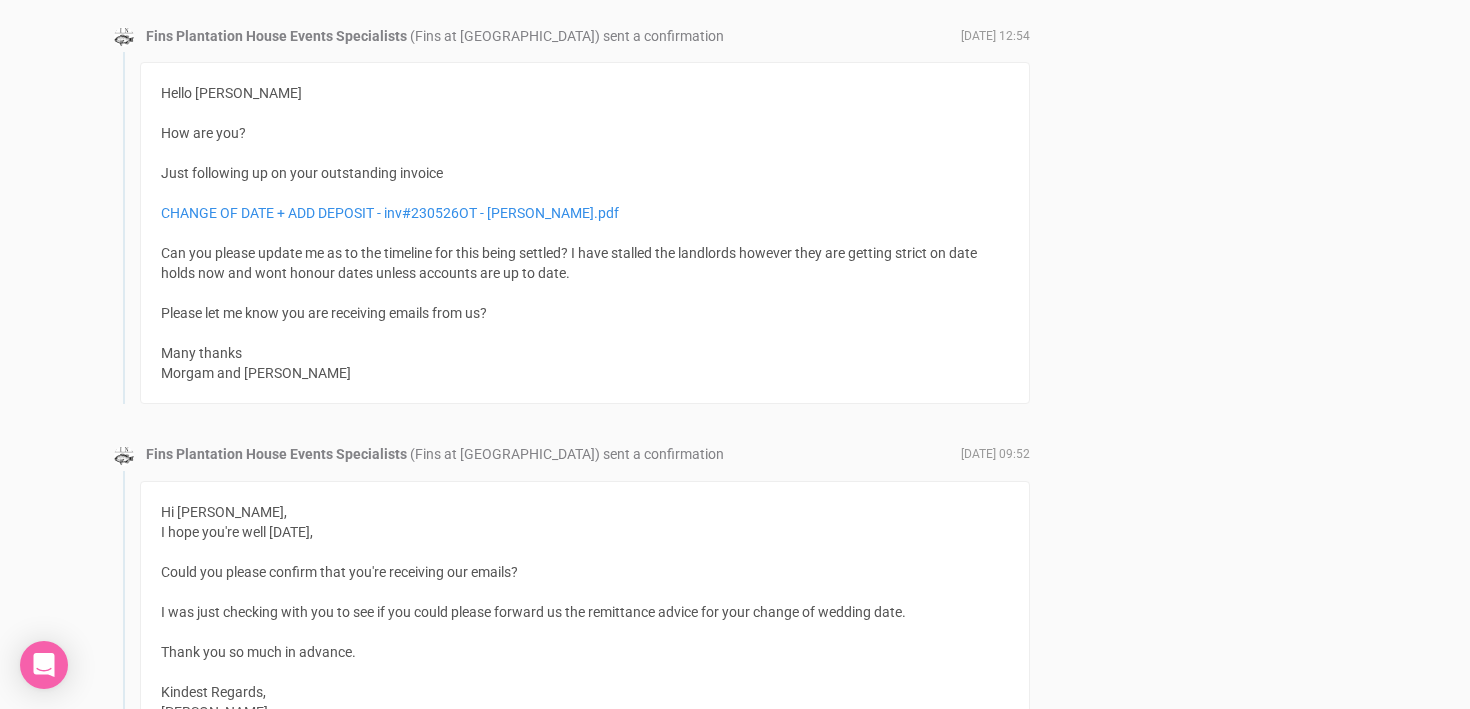 scroll, scrollTop: 3117, scrollLeft: 0, axis: vertical 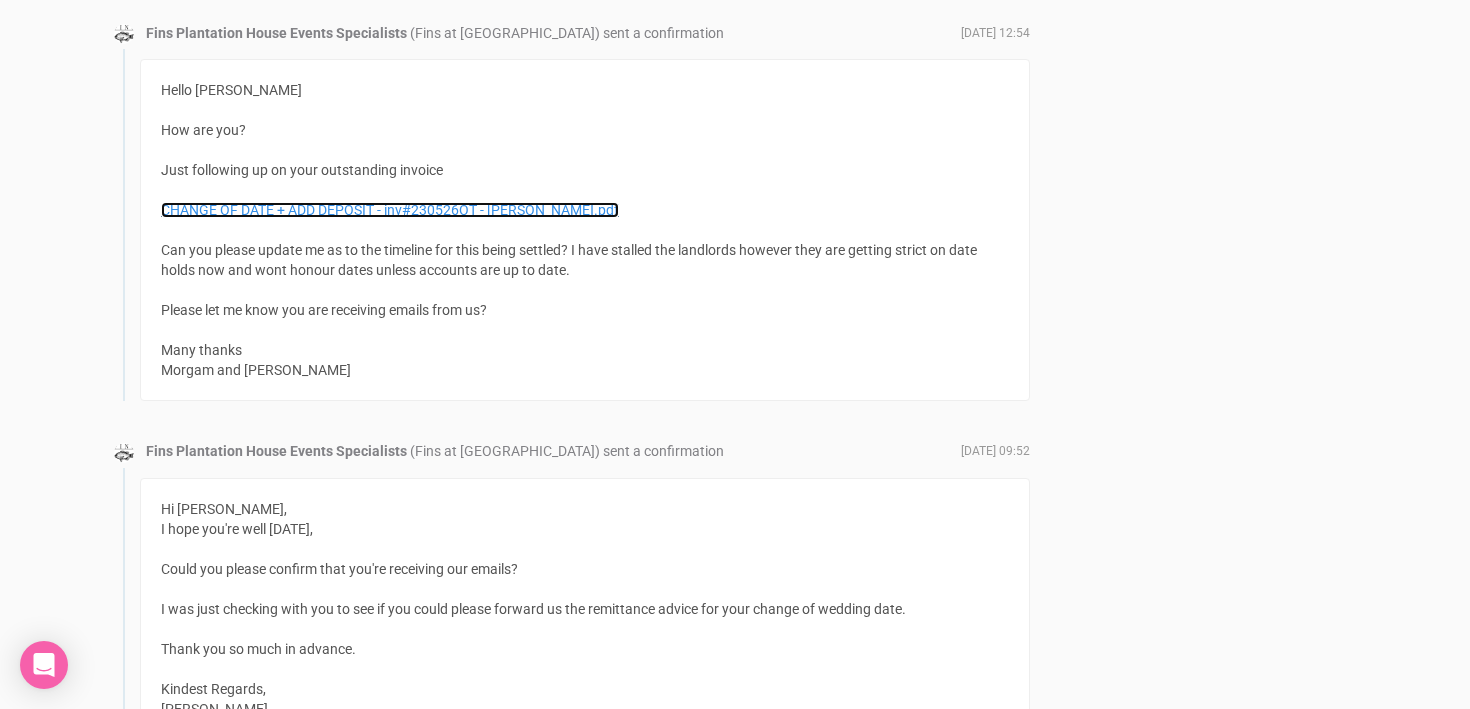 click on "CHANGE OF DATE + ADD DEPOSIT - inv#230526OT - Brooke Hooiveld.pdf" at bounding box center (390, 210) 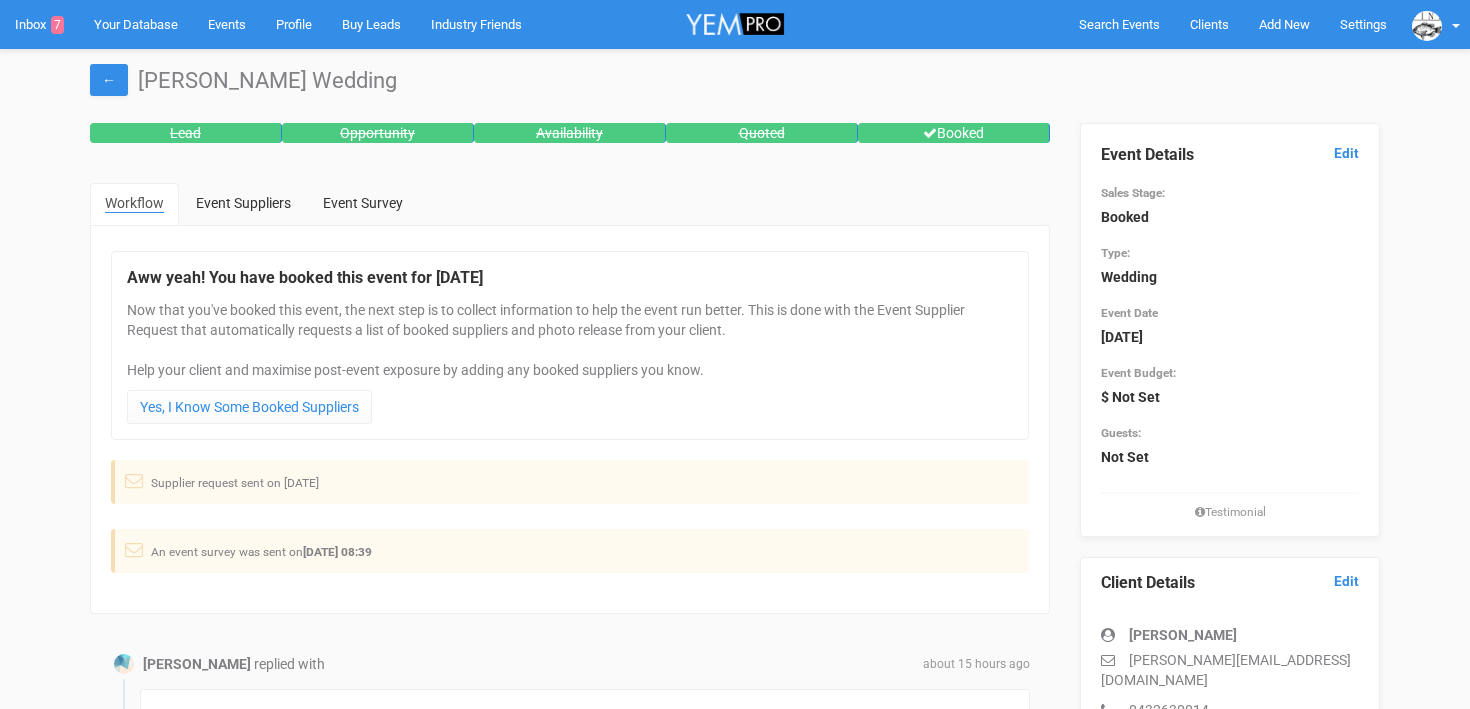 scroll, scrollTop: 3117, scrollLeft: 0, axis: vertical 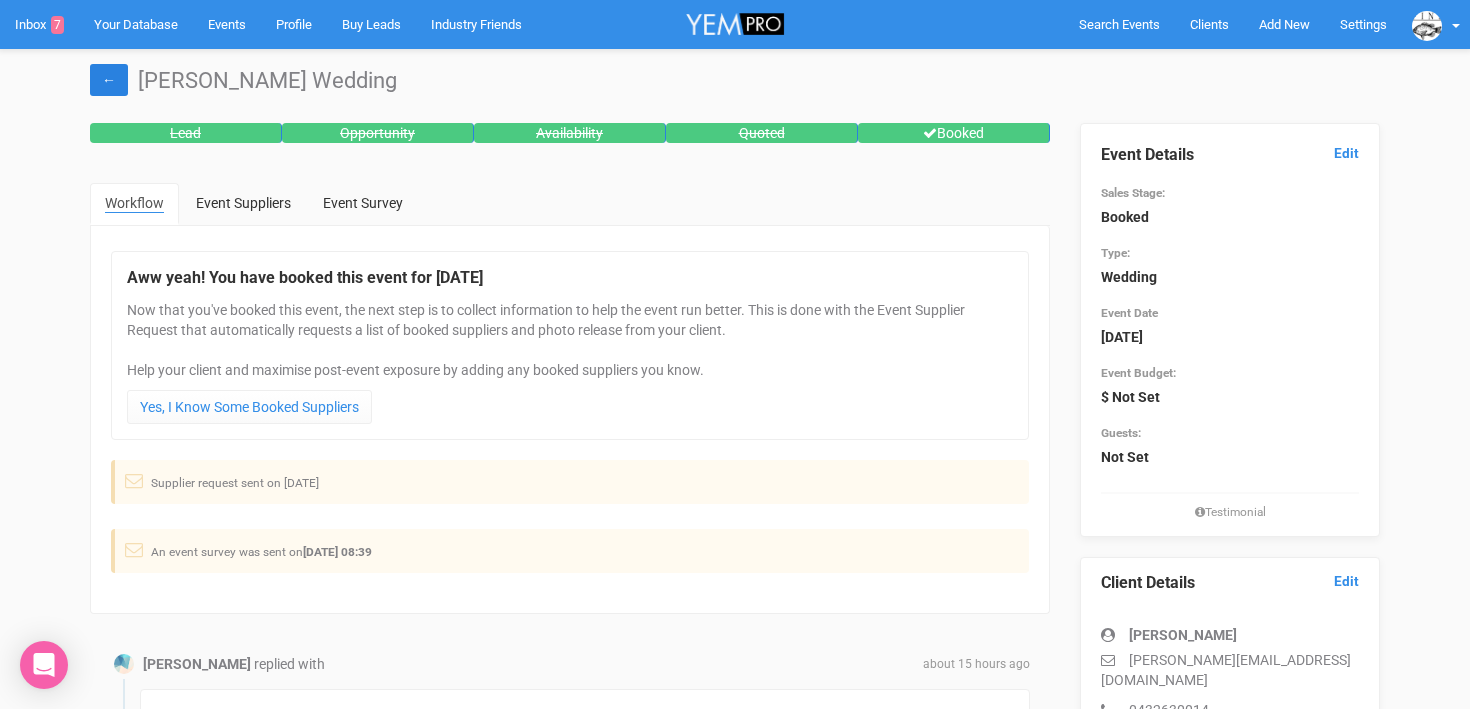click on "←" at bounding box center (109, 80) 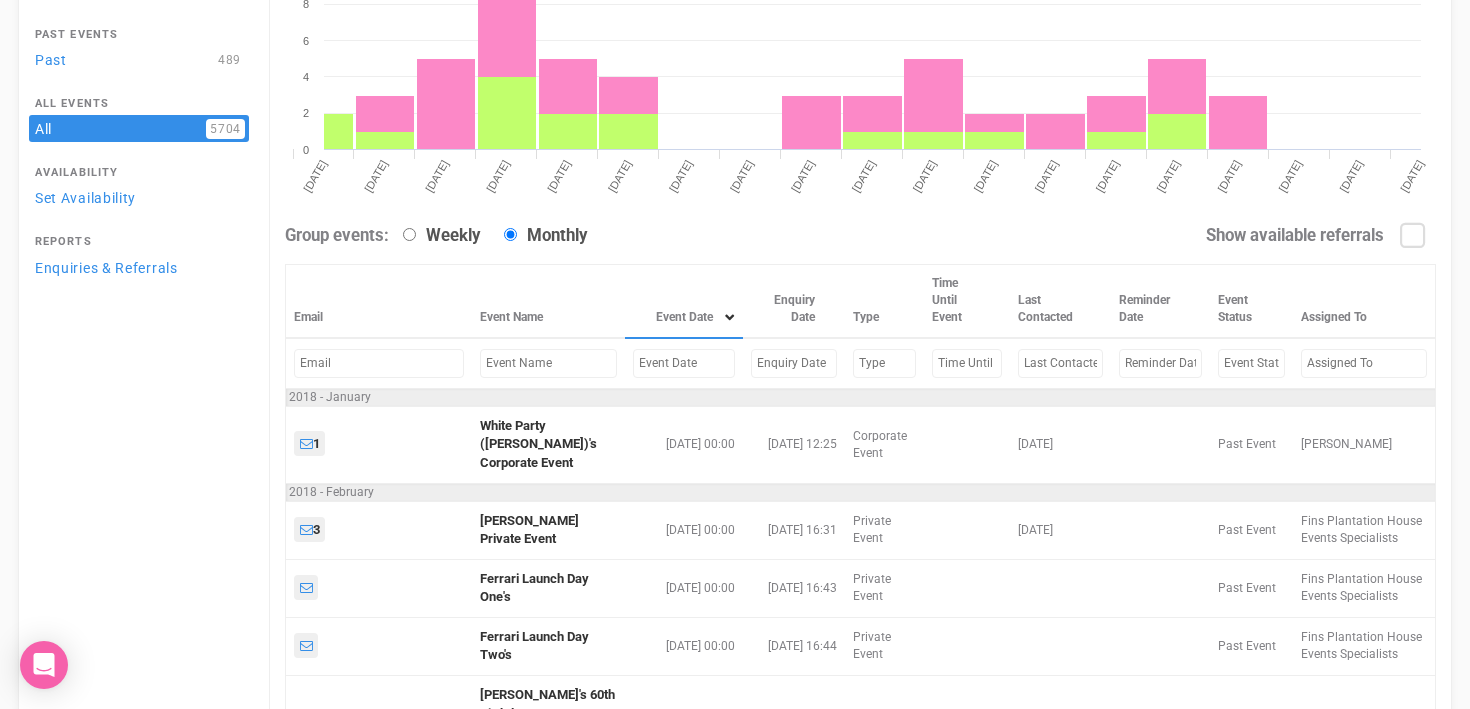 scroll, scrollTop: 281, scrollLeft: 0, axis: vertical 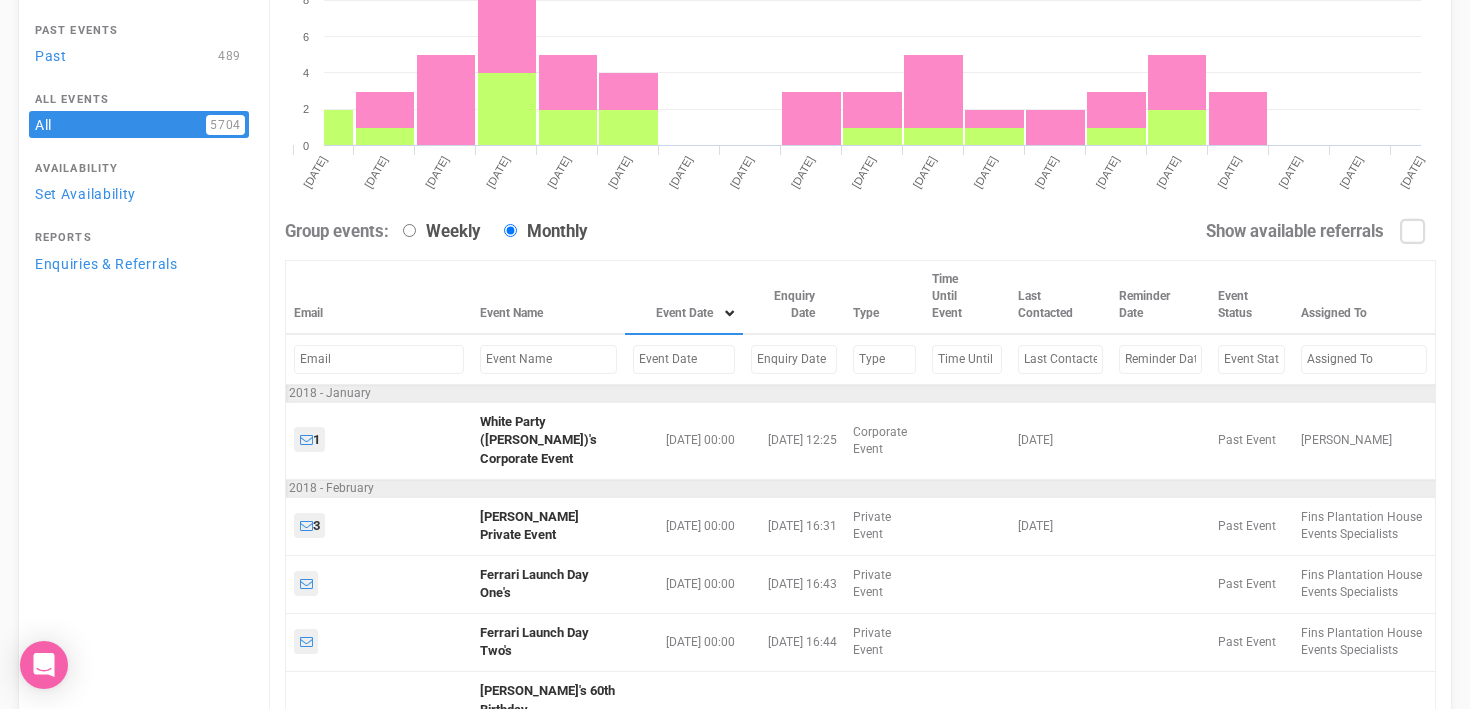 click at bounding box center (548, 359) 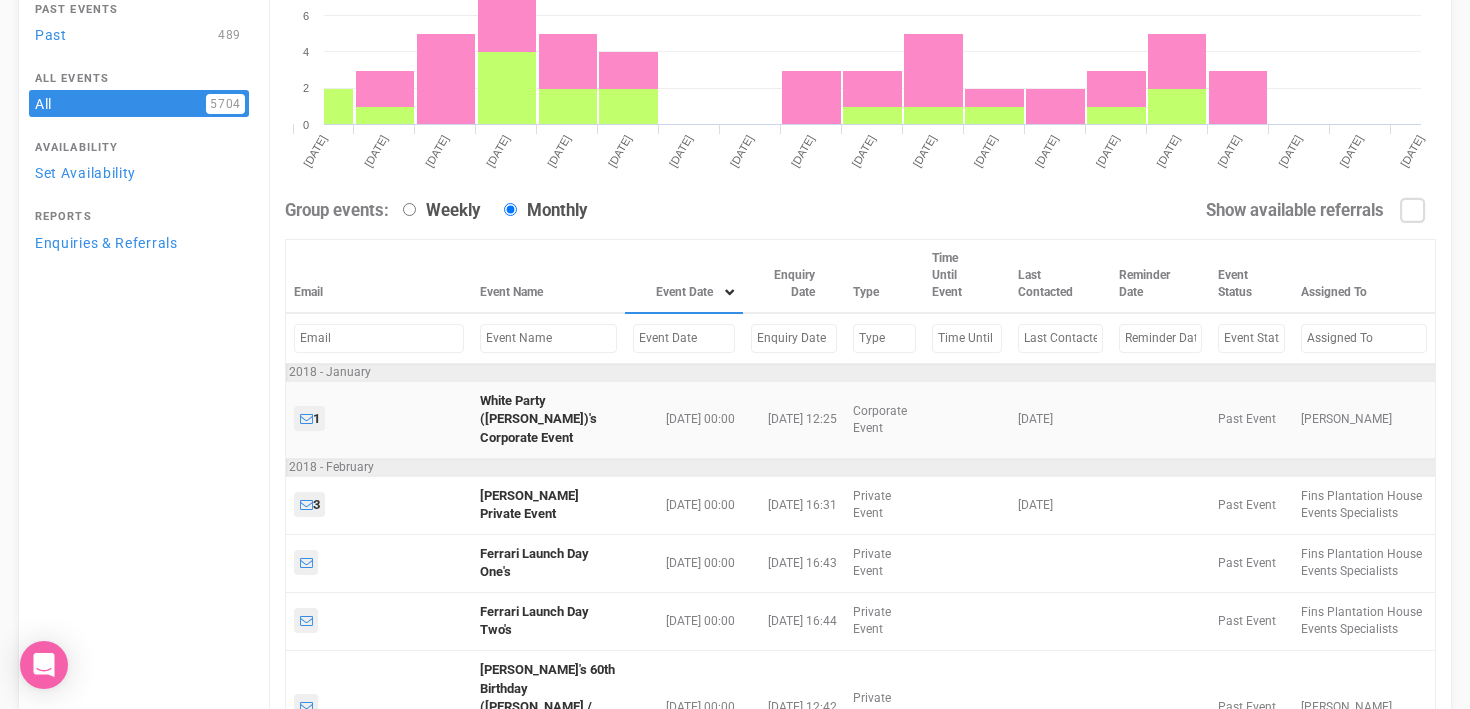 scroll, scrollTop: 100, scrollLeft: 0, axis: vertical 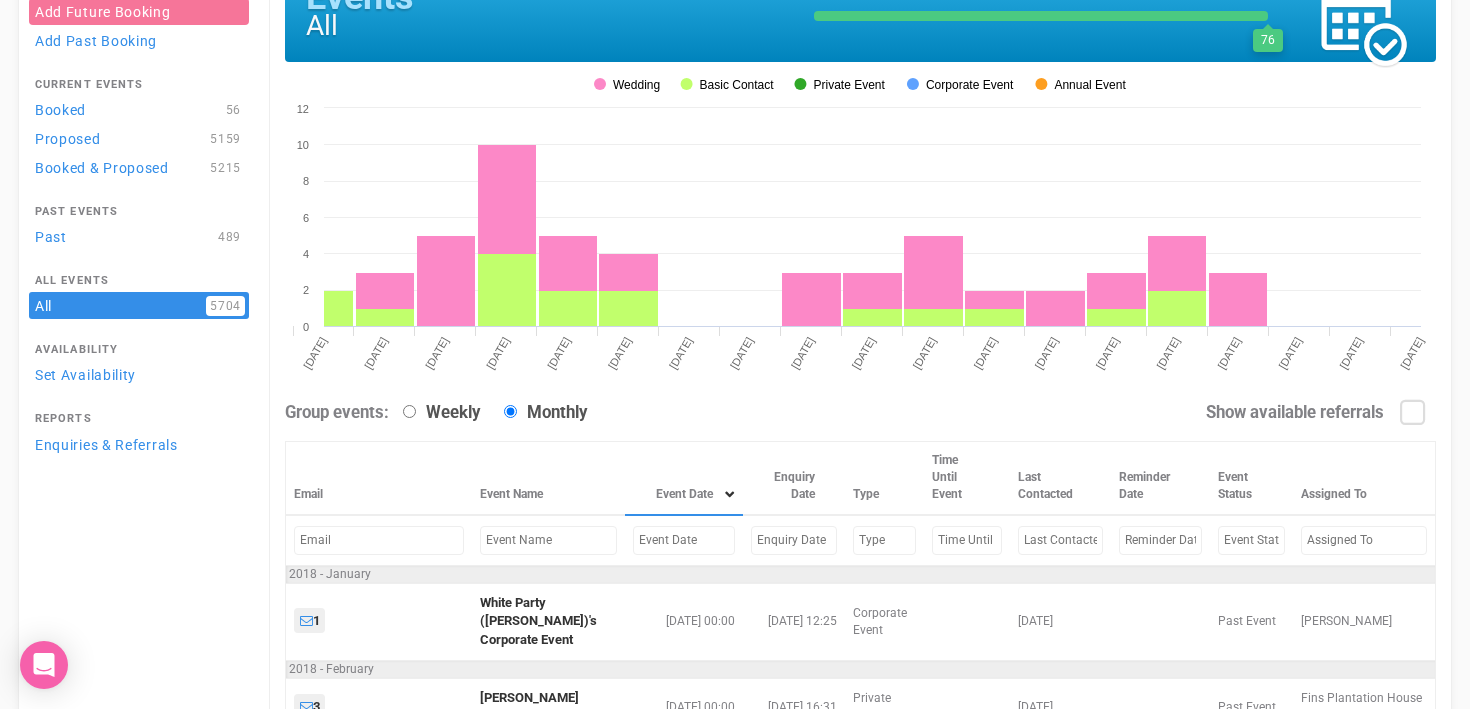 click at bounding box center (684, 540) 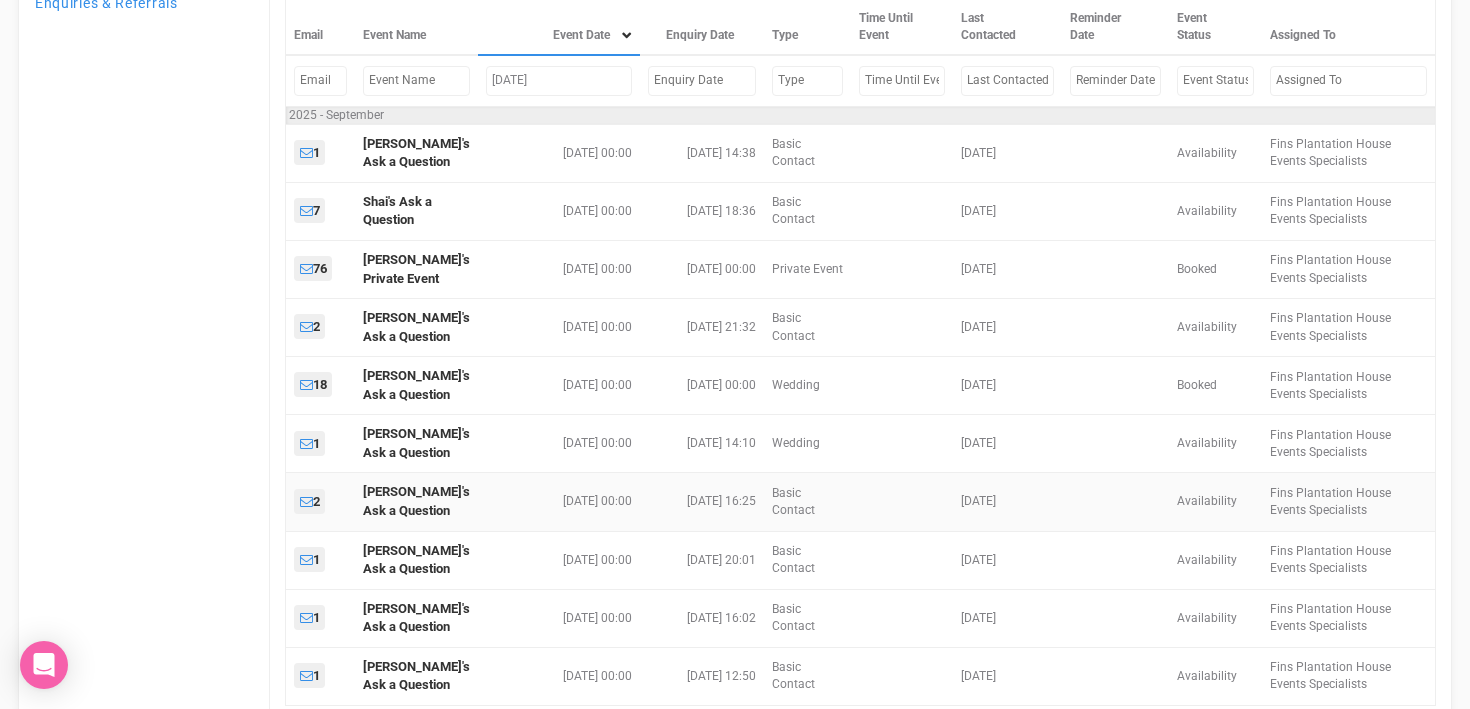 scroll, scrollTop: 543, scrollLeft: 0, axis: vertical 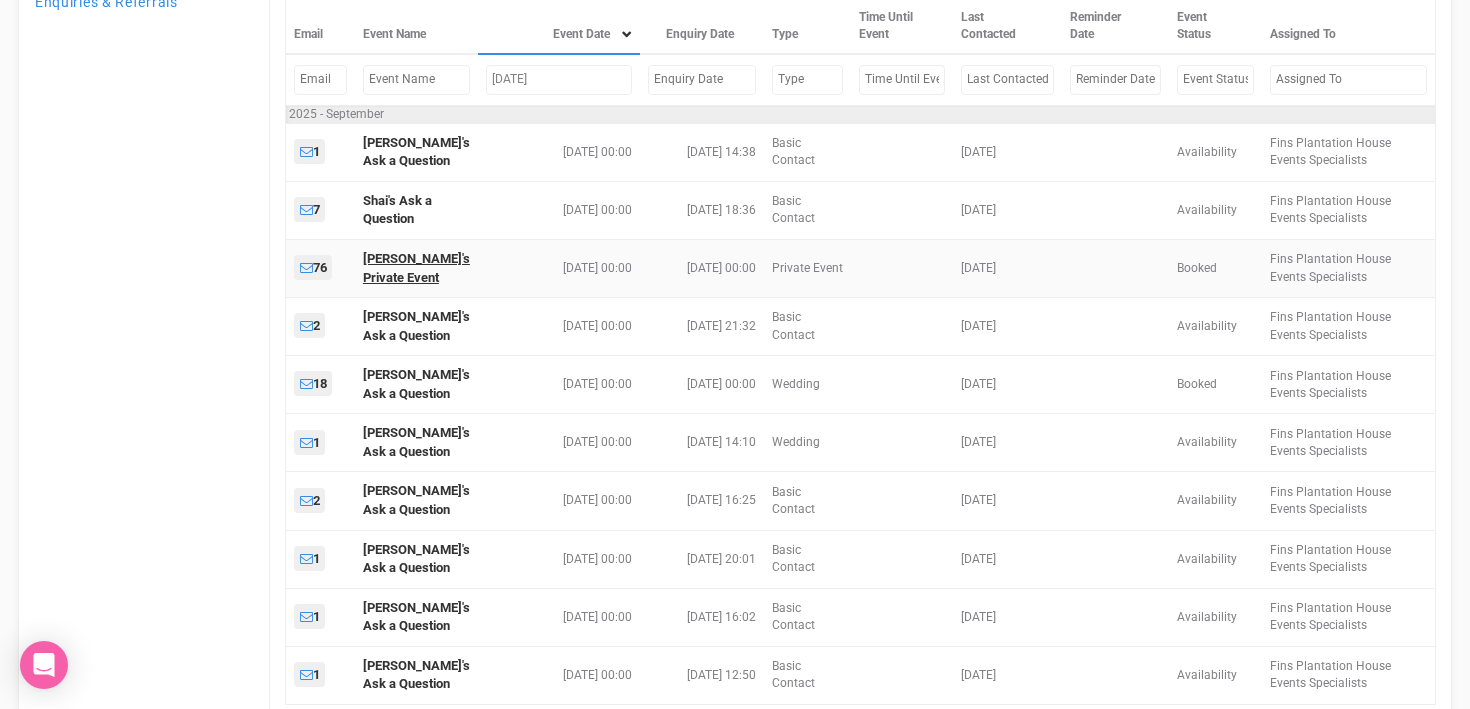 type on "september 5, 2025" 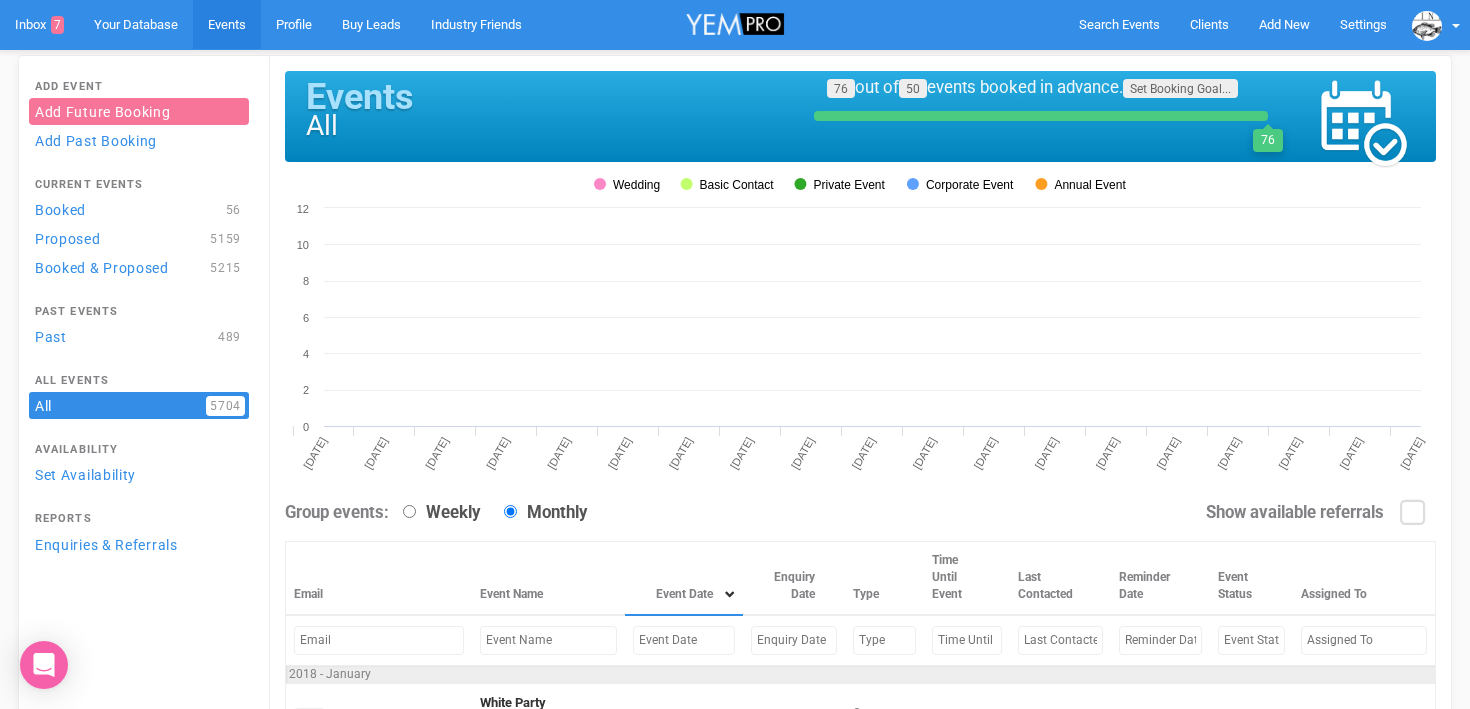 scroll, scrollTop: 0, scrollLeft: 0, axis: both 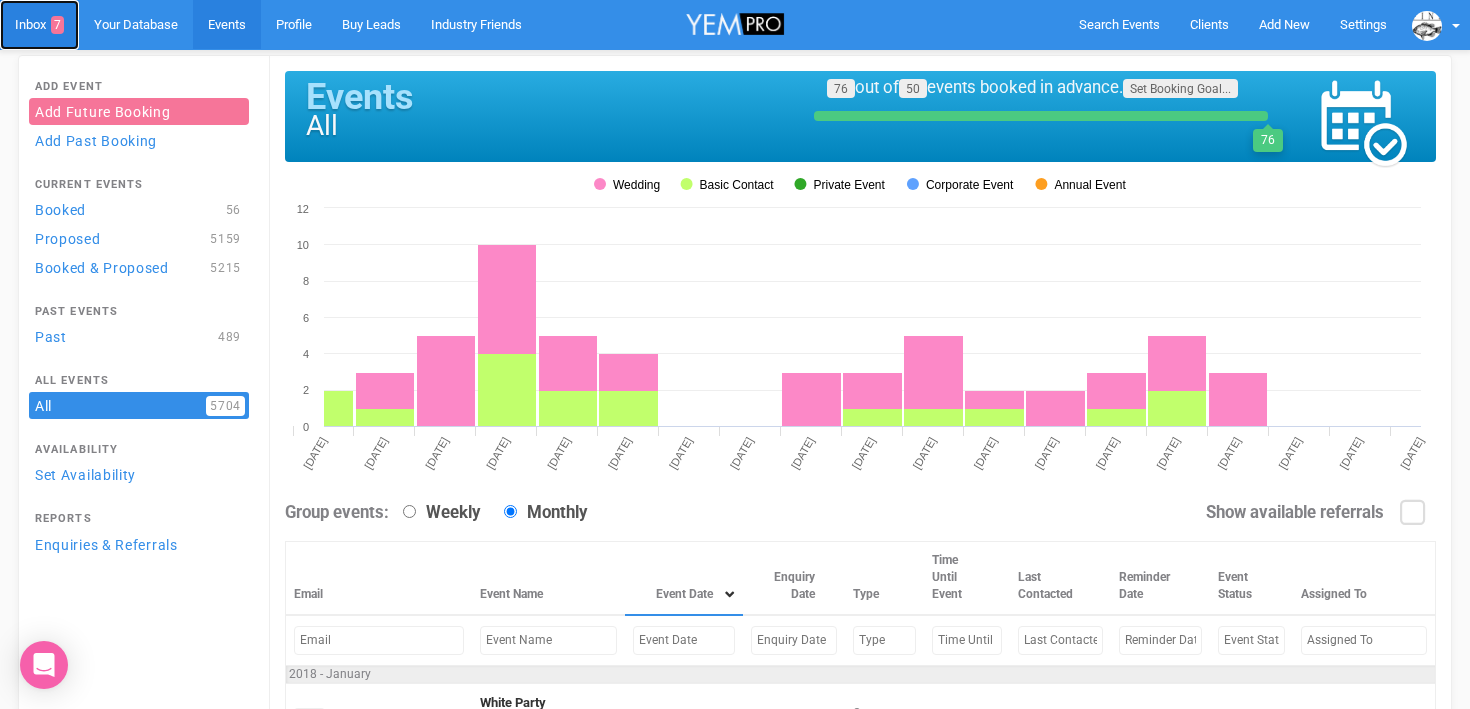 click on "Inbox  7" at bounding box center (39, 25) 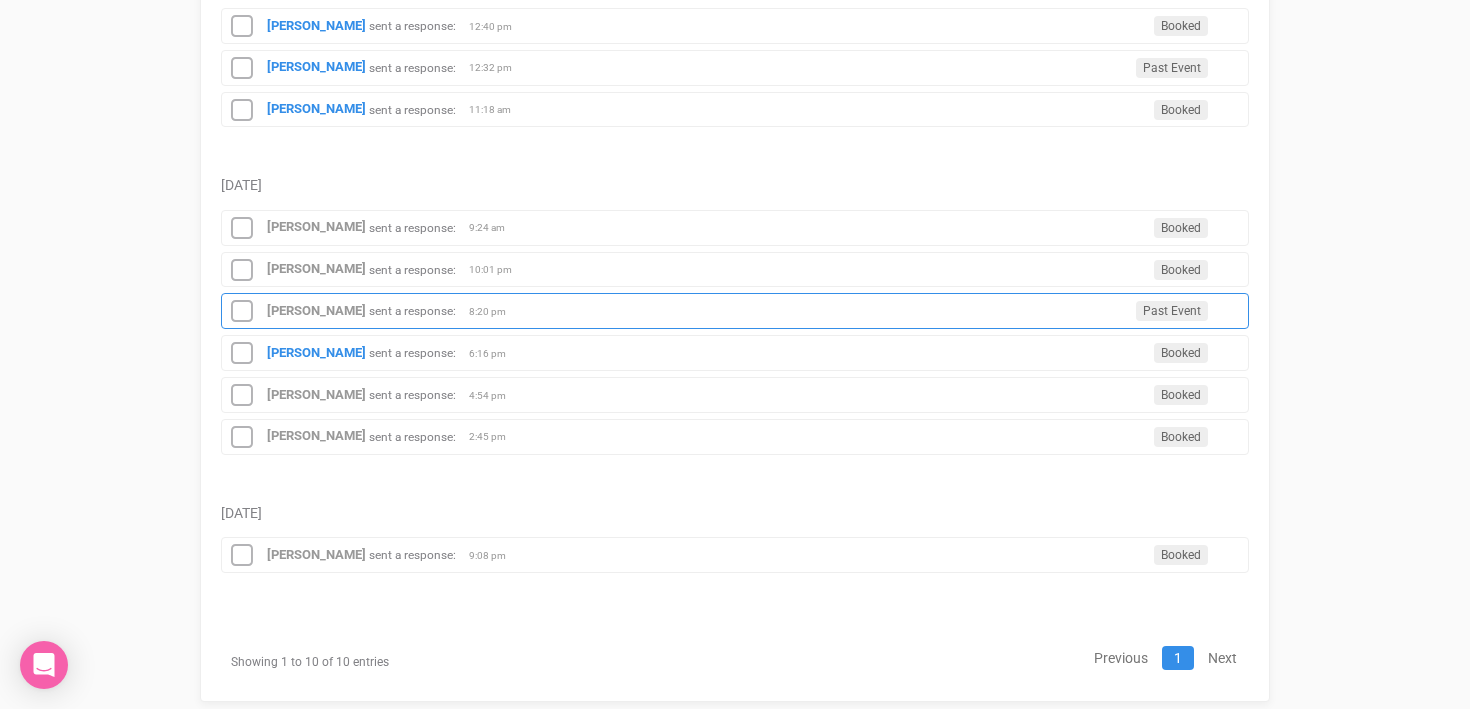 scroll, scrollTop: 477, scrollLeft: 0, axis: vertical 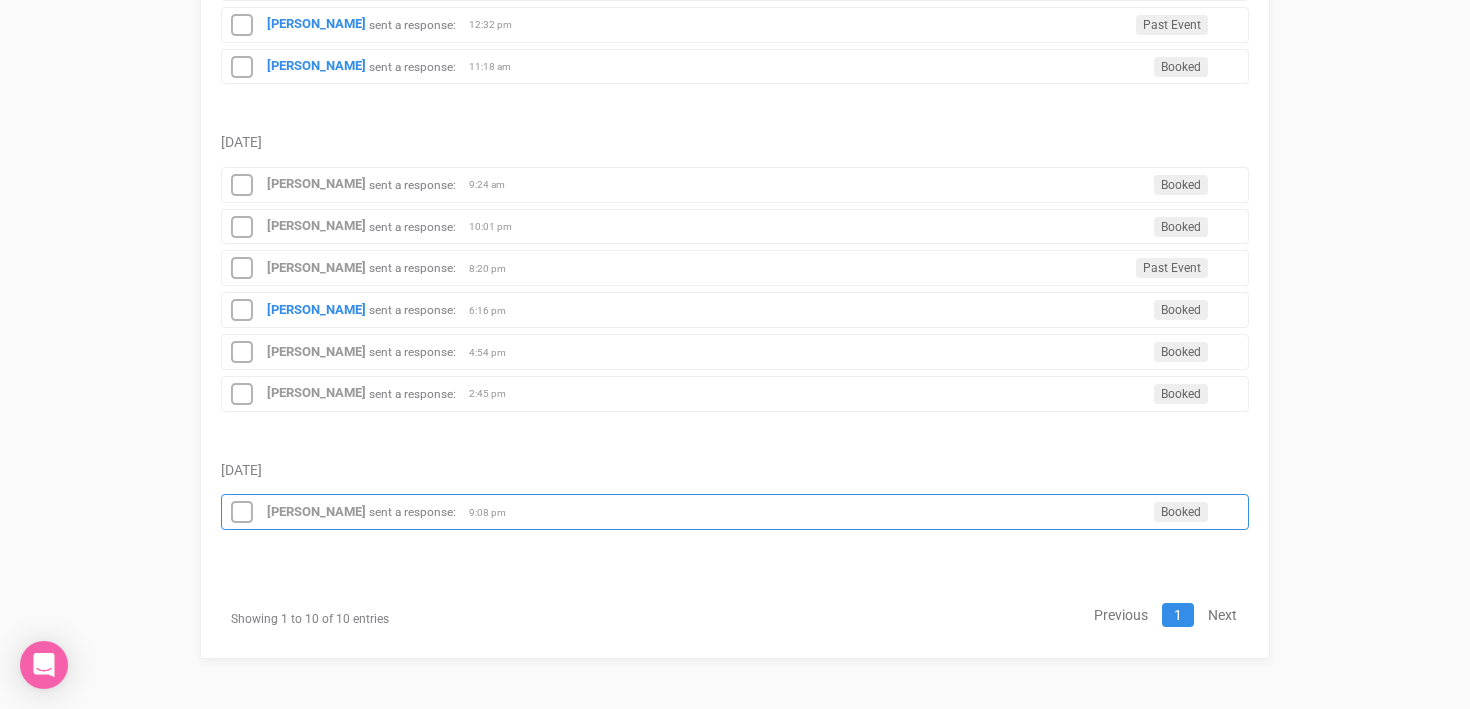 click on "[PERSON_NAME]
sent a response:          Booked  9:08 pm" at bounding box center (735, 512) 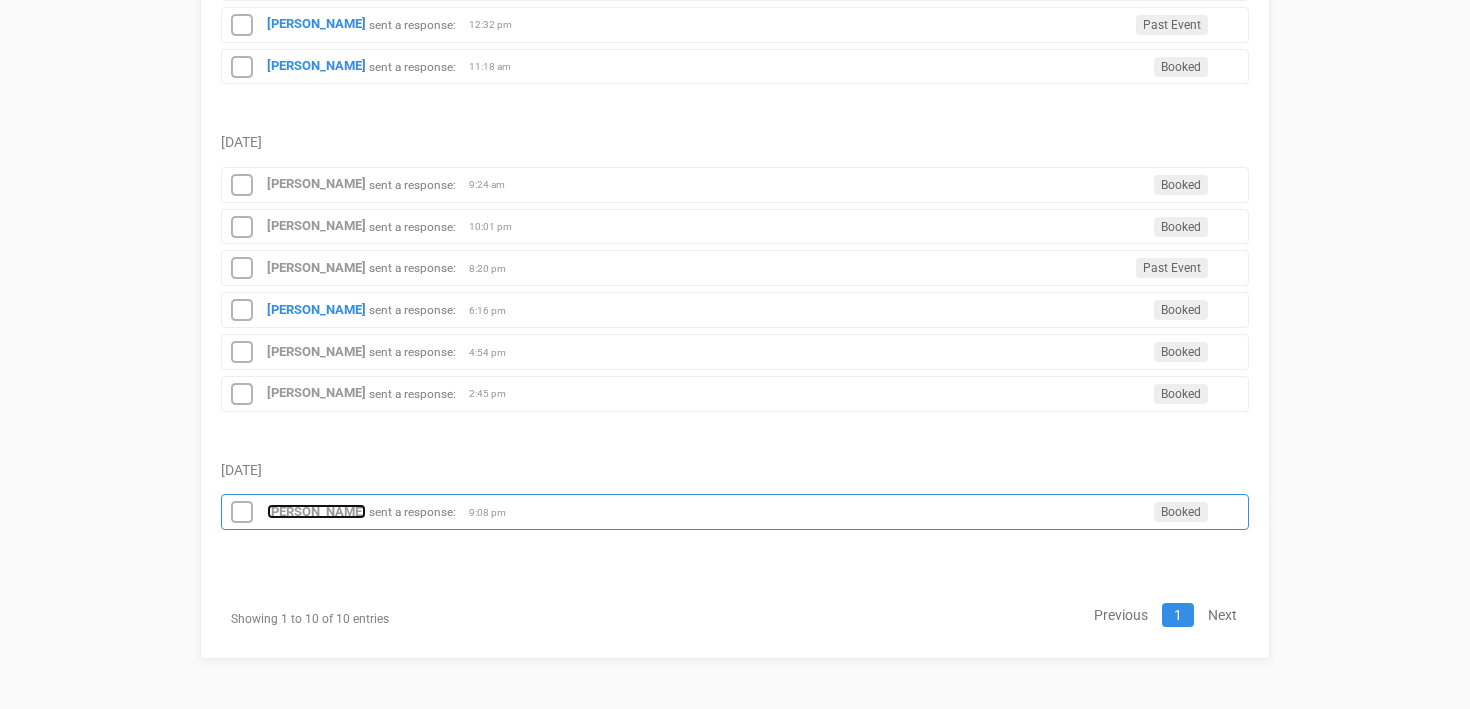 click on "Sarah McRoberts" at bounding box center (316, 511) 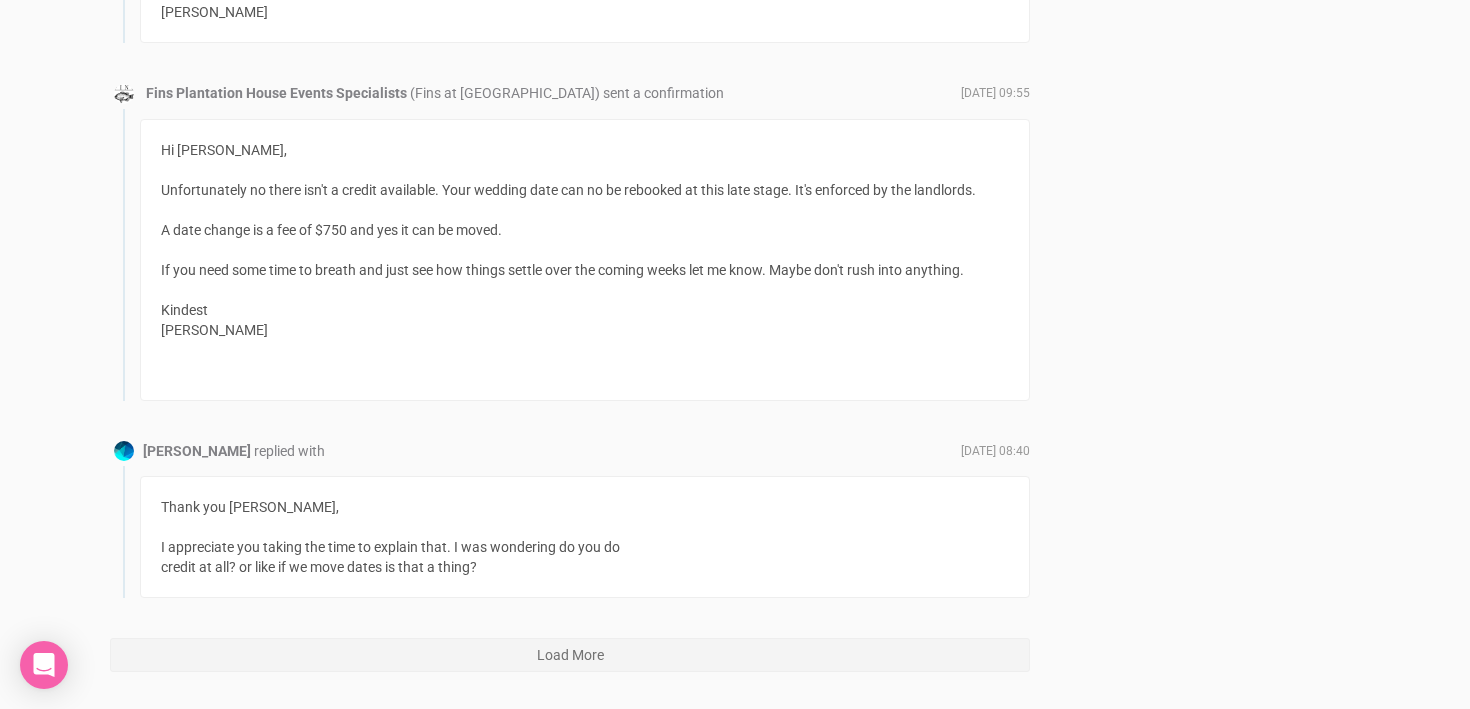 scroll, scrollTop: 7759, scrollLeft: 0, axis: vertical 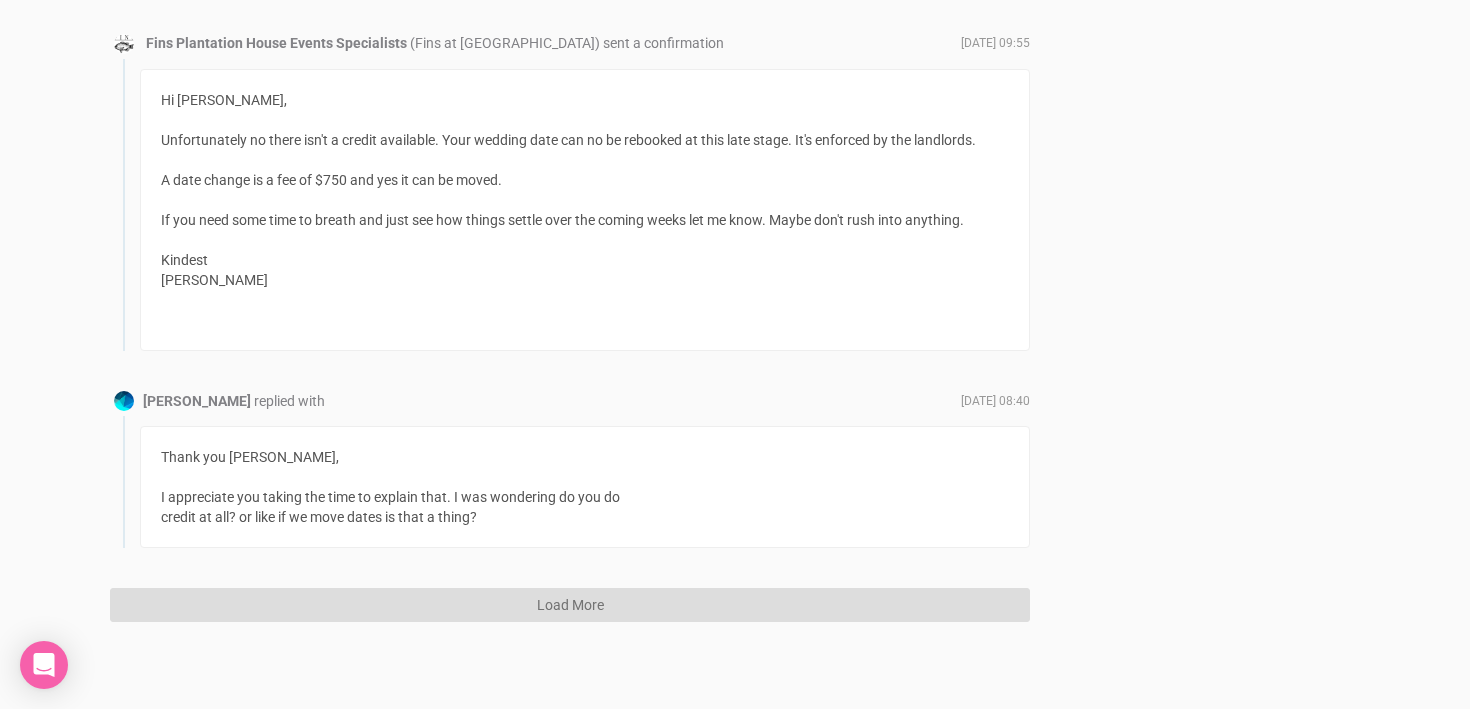 click on "Load More" at bounding box center [570, 605] 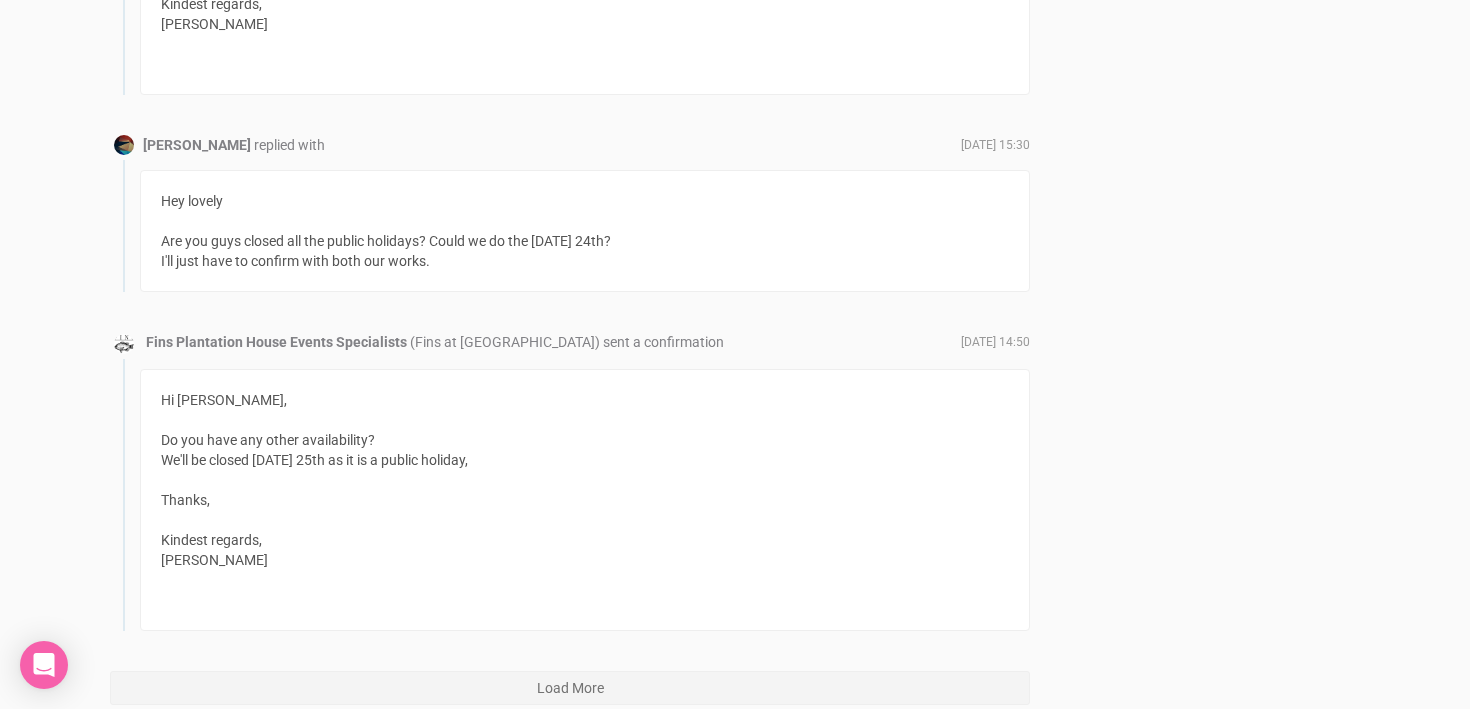 scroll, scrollTop: 15919, scrollLeft: 0, axis: vertical 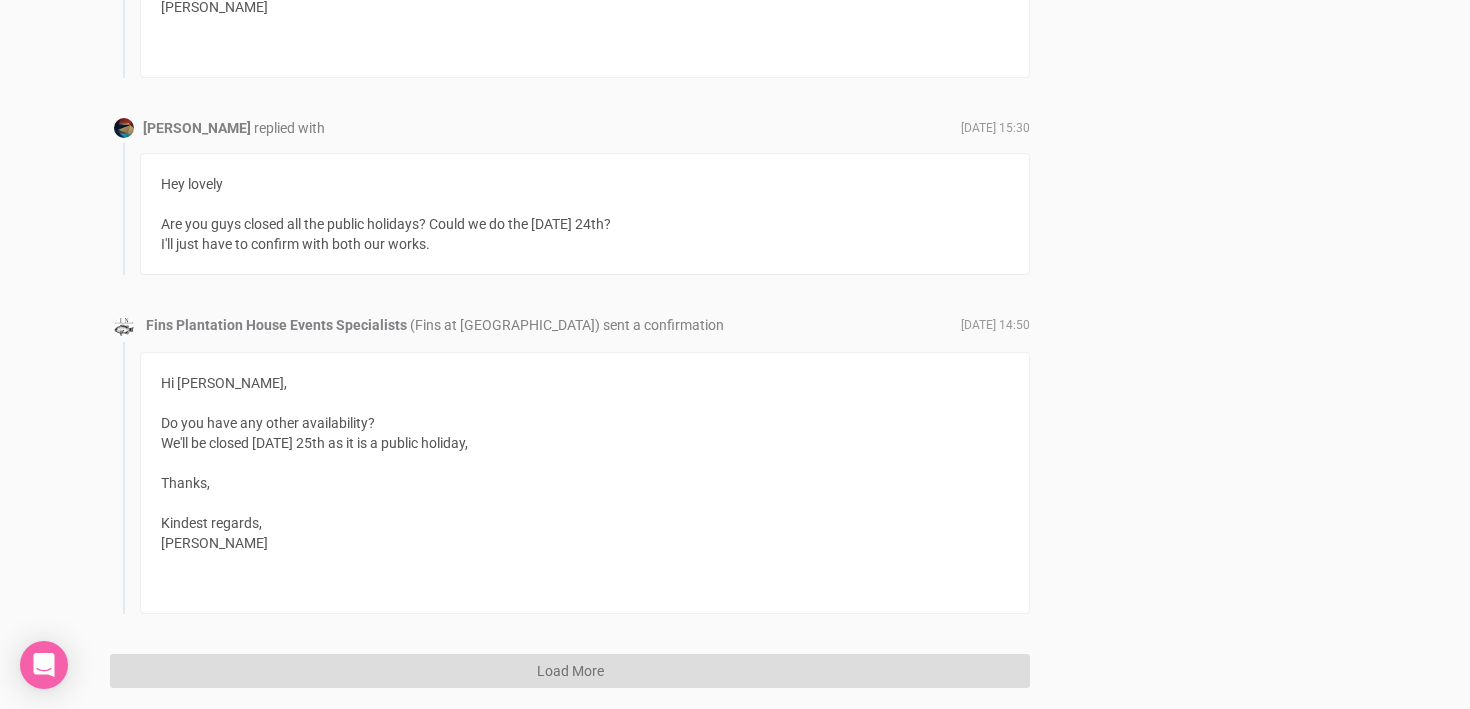click on "Load More" at bounding box center [570, 671] 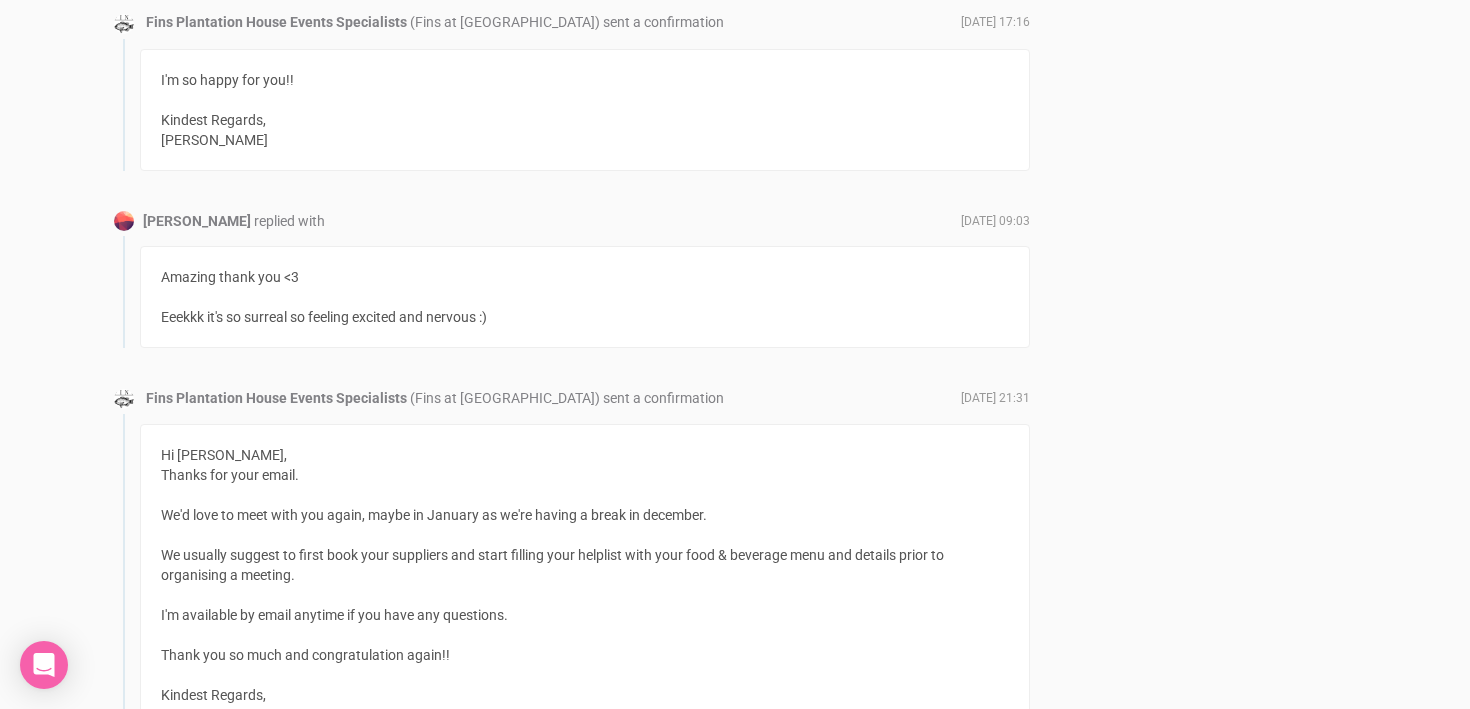scroll, scrollTop: 21988, scrollLeft: 0, axis: vertical 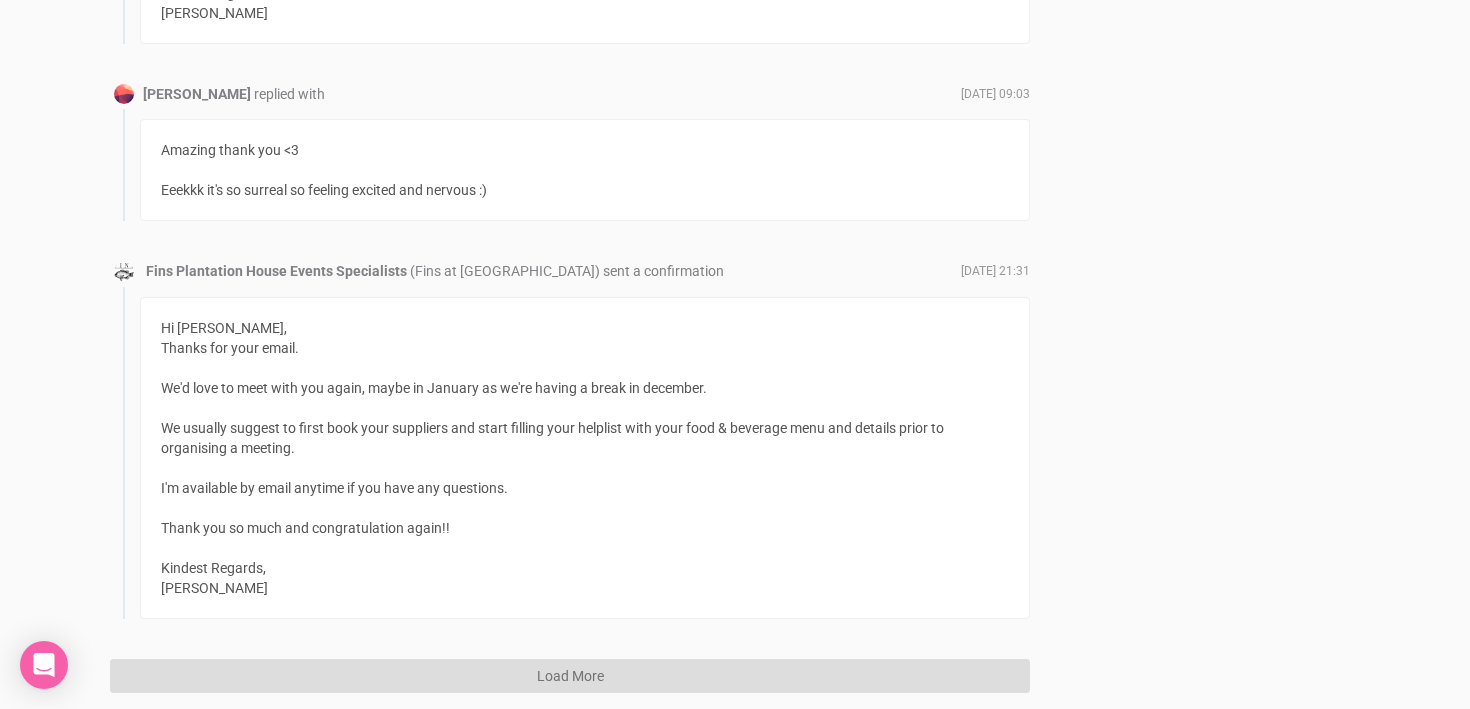 click on "Load More" at bounding box center (570, 676) 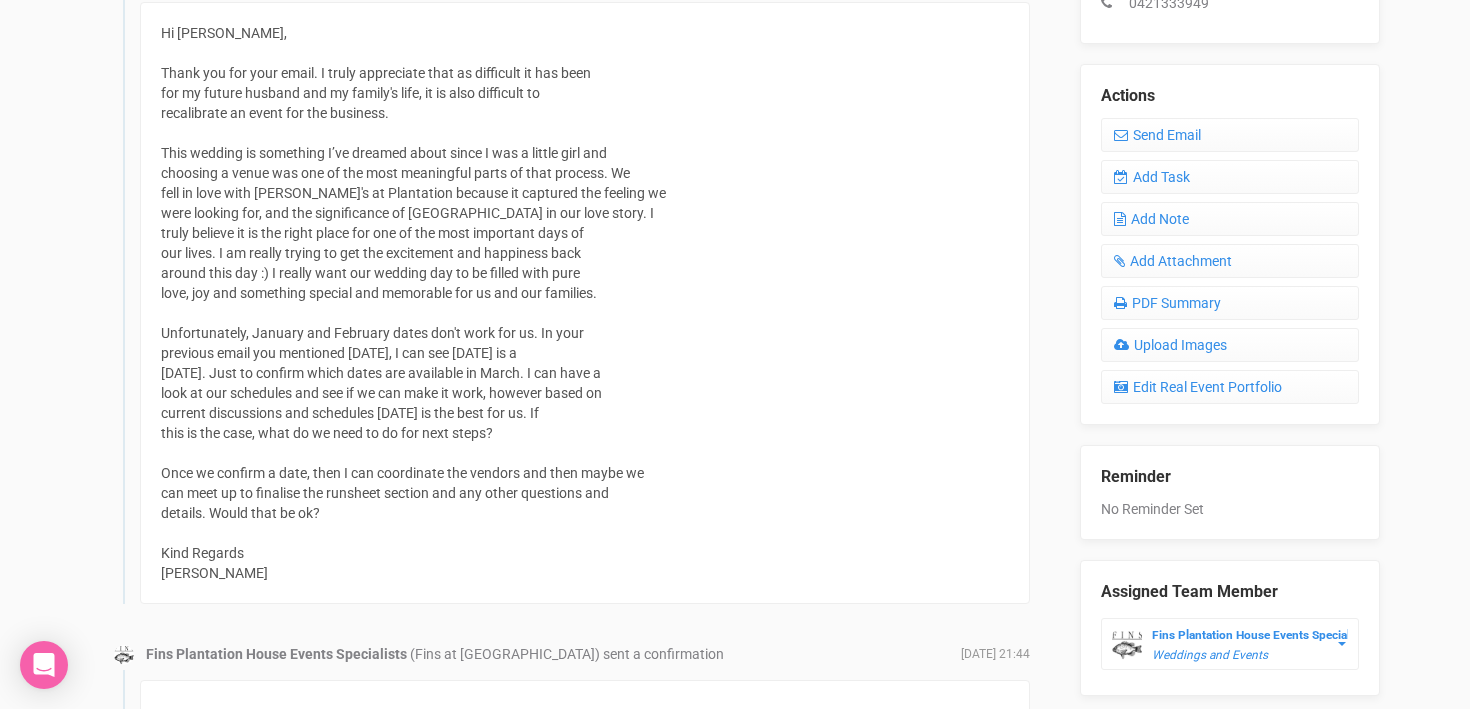 scroll, scrollTop: 690, scrollLeft: 0, axis: vertical 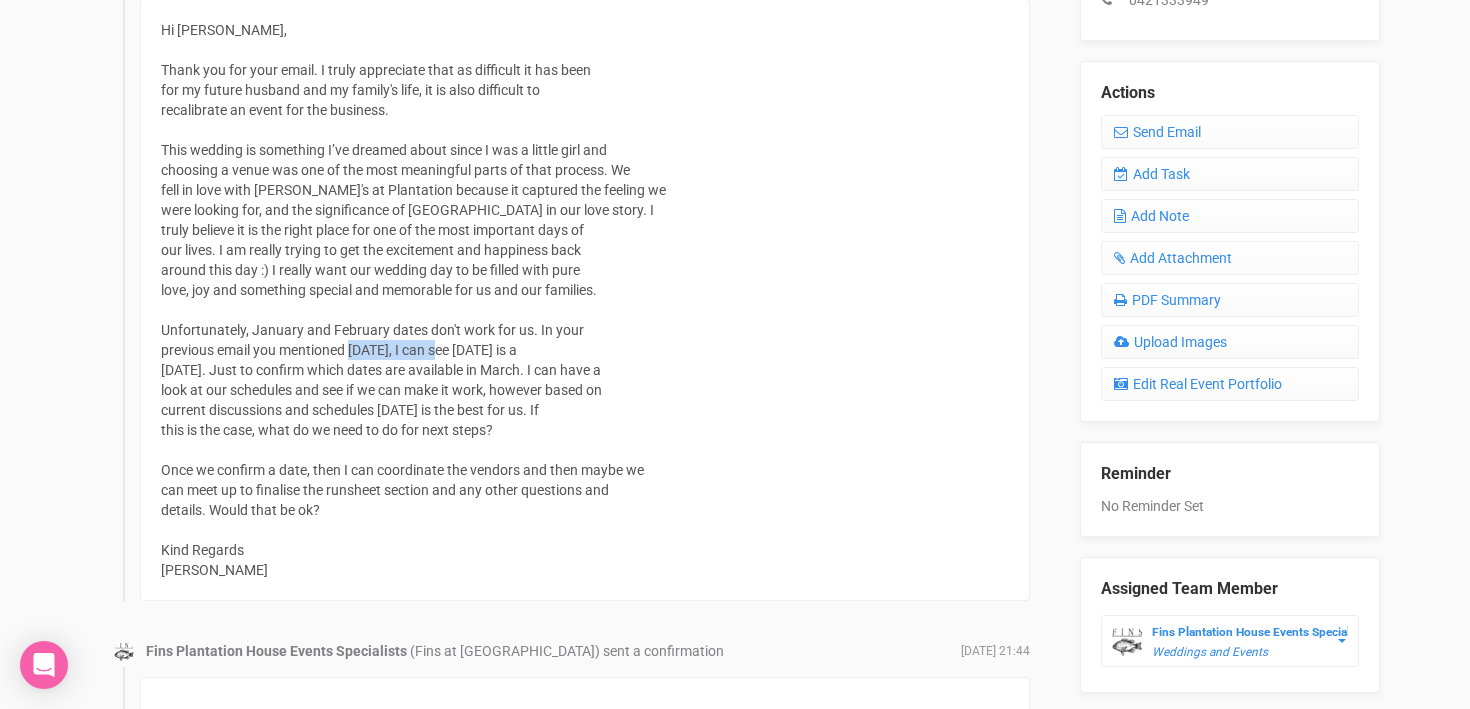 drag, startPoint x: 352, startPoint y: 351, endPoint x: 453, endPoint y: 341, distance: 101.49384 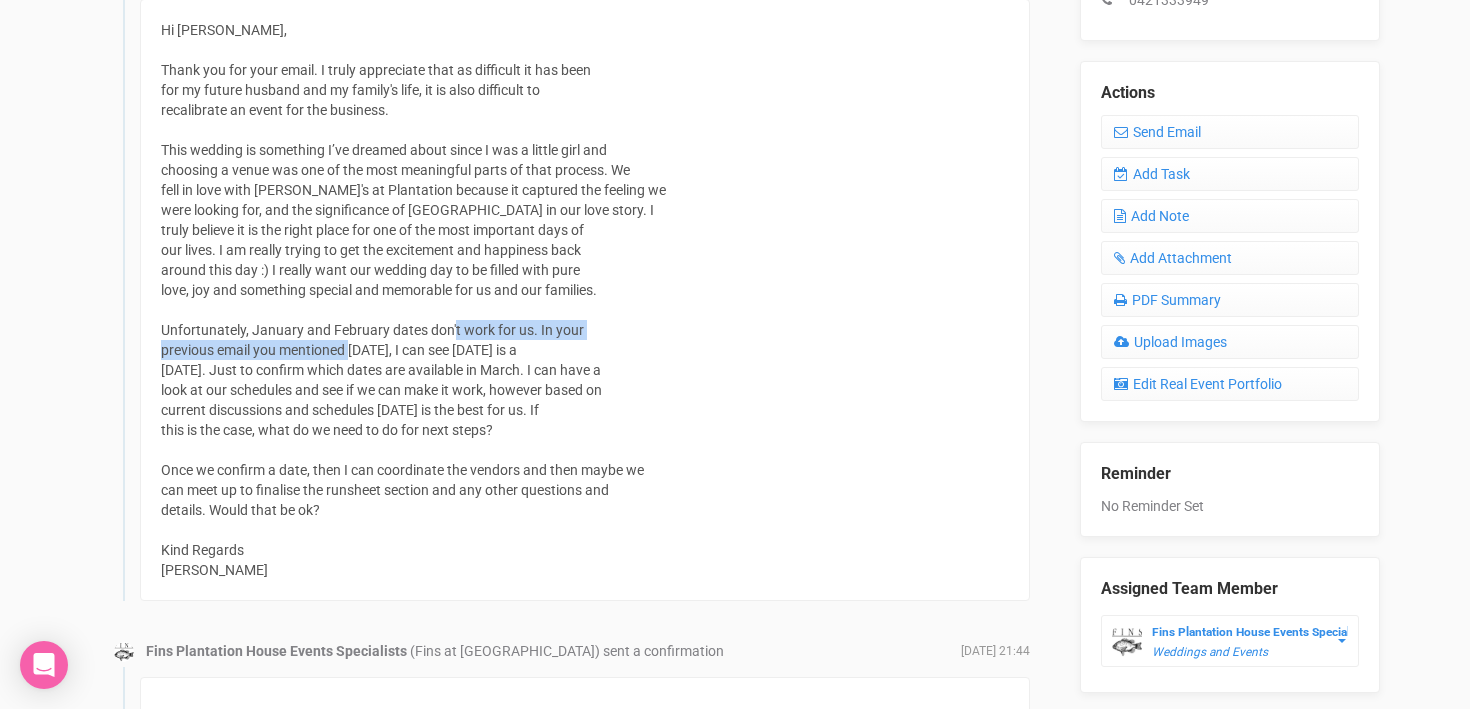 drag, startPoint x: 517, startPoint y: 351, endPoint x: 572, endPoint y: 349, distance: 55.03635 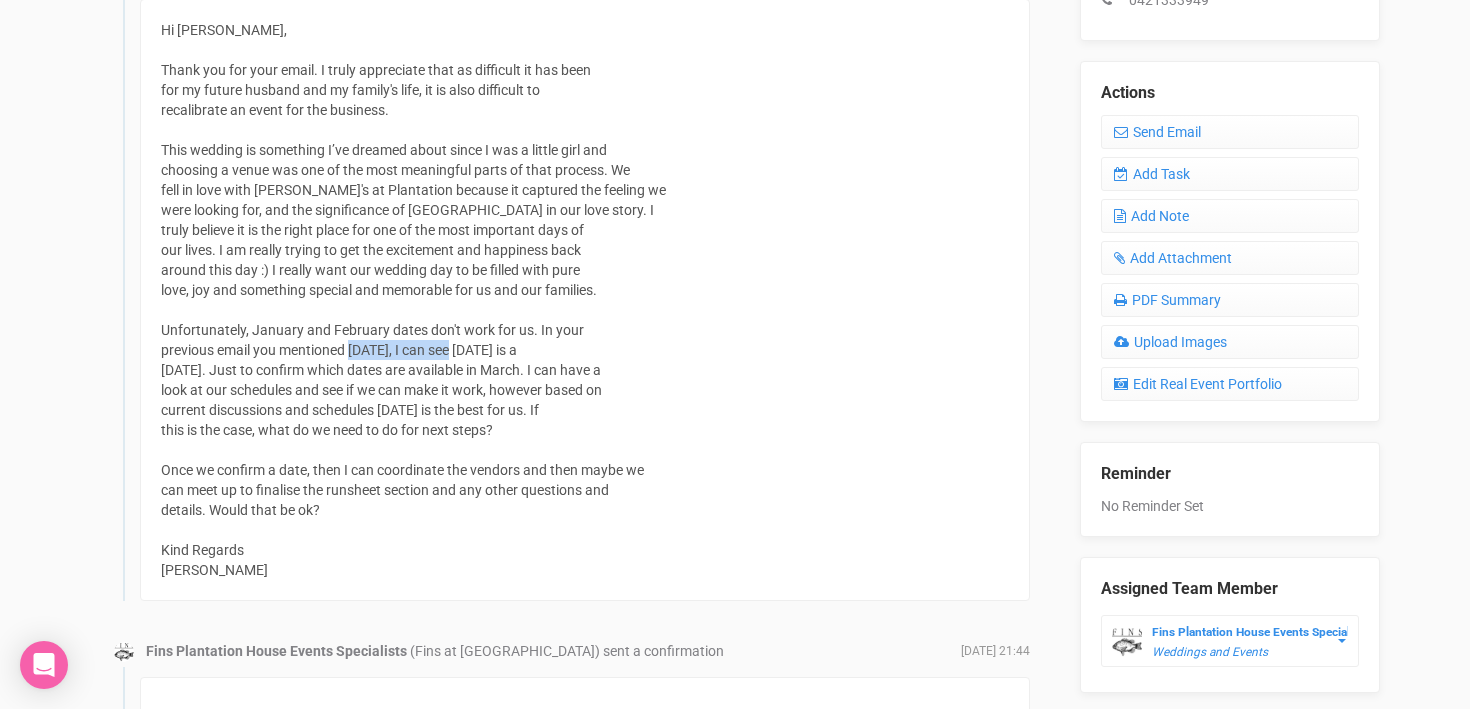 drag, startPoint x: 349, startPoint y: 352, endPoint x: 456, endPoint y: 345, distance: 107.22873 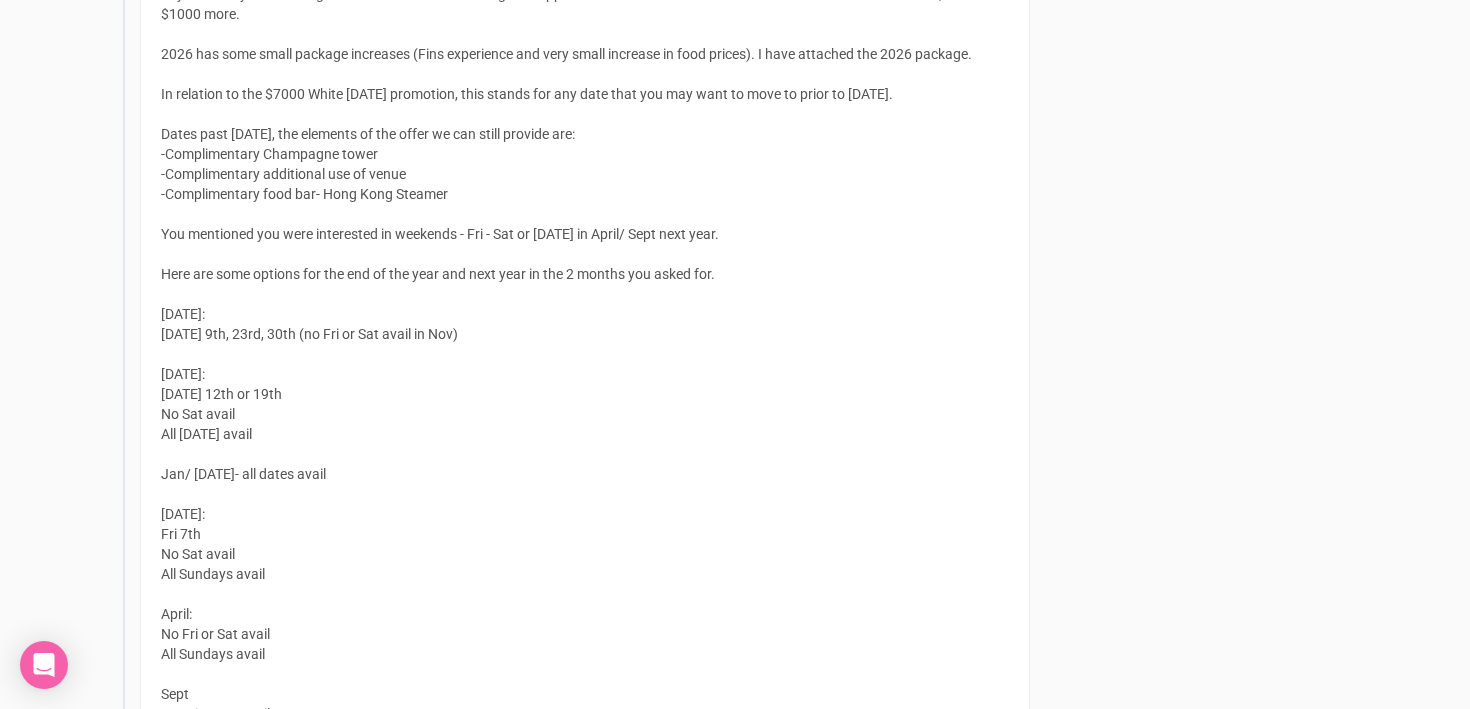 scroll, scrollTop: 4411, scrollLeft: 0, axis: vertical 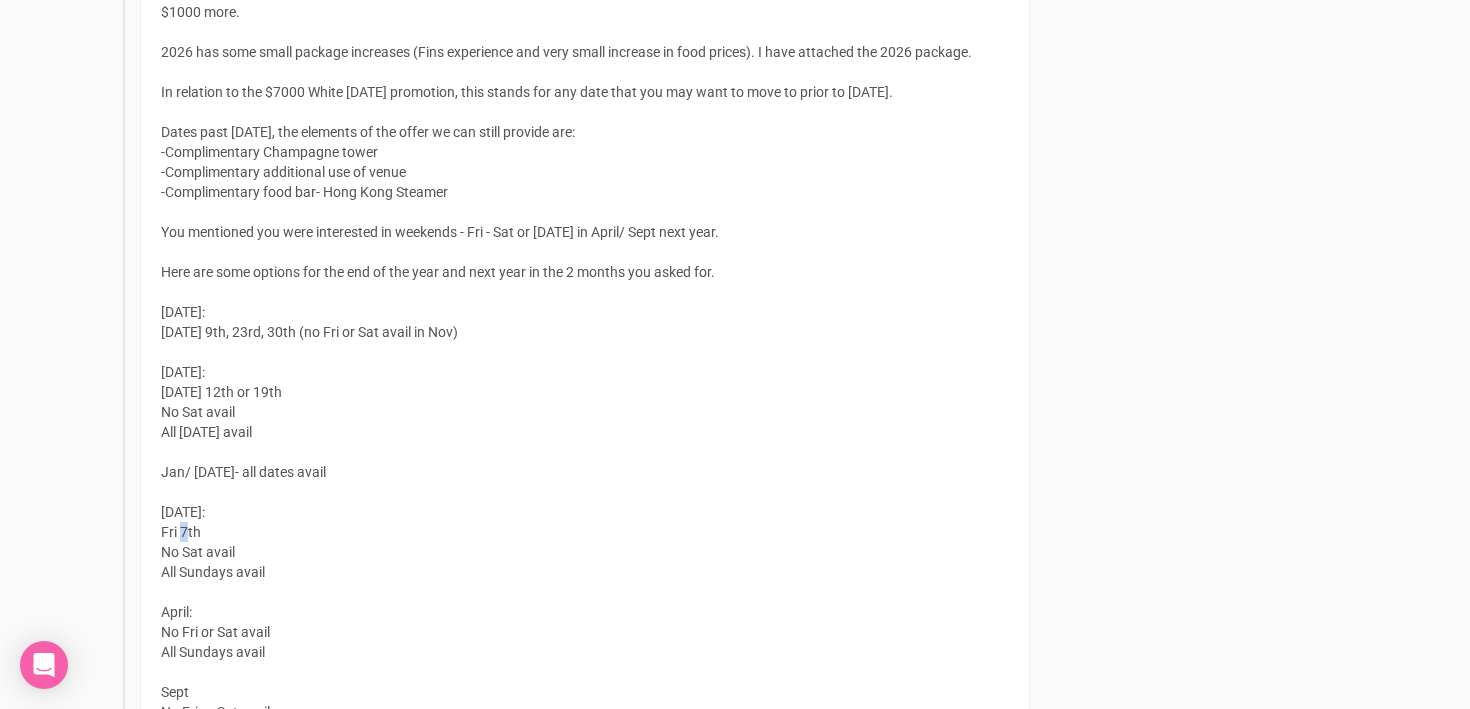 click on "Hi Sarah  Thanks for the chat earlier in the week. I hope you have had a lovely Sunday! I have spoken with Tropical Fruit World in relation to the venue hire fee; -If you move your wedding within 2025 there is only the $750 date change fee. -If you move your wedding to 2026 the $750 date change fee applies AND the additional difference for venue hire cost for 2026, which is $1000 more.  2026 has some small package increases (Fins experience and very small increase in food prices). I have attached the 2026 package. In relation to the $7000 White Friday promotion, this stands for any date that you may want to move to prior to 14th March 2026.   Dates past 14th March 2026, the elements of the offer we can still provide are:  -Complimentary Champagne tower -Complimentary additional use of venue -Complimentary food bar- Hong Kong Steamer    You mentioned you were interested in weekends - Fri - Sat or Sunday in April/ Sept next year. Nov 2025: Sunday 9th, 23rd, 30th (no Fri or Sat avail in Nov) Dec 2025: Fri 7th" at bounding box center (578, 292) 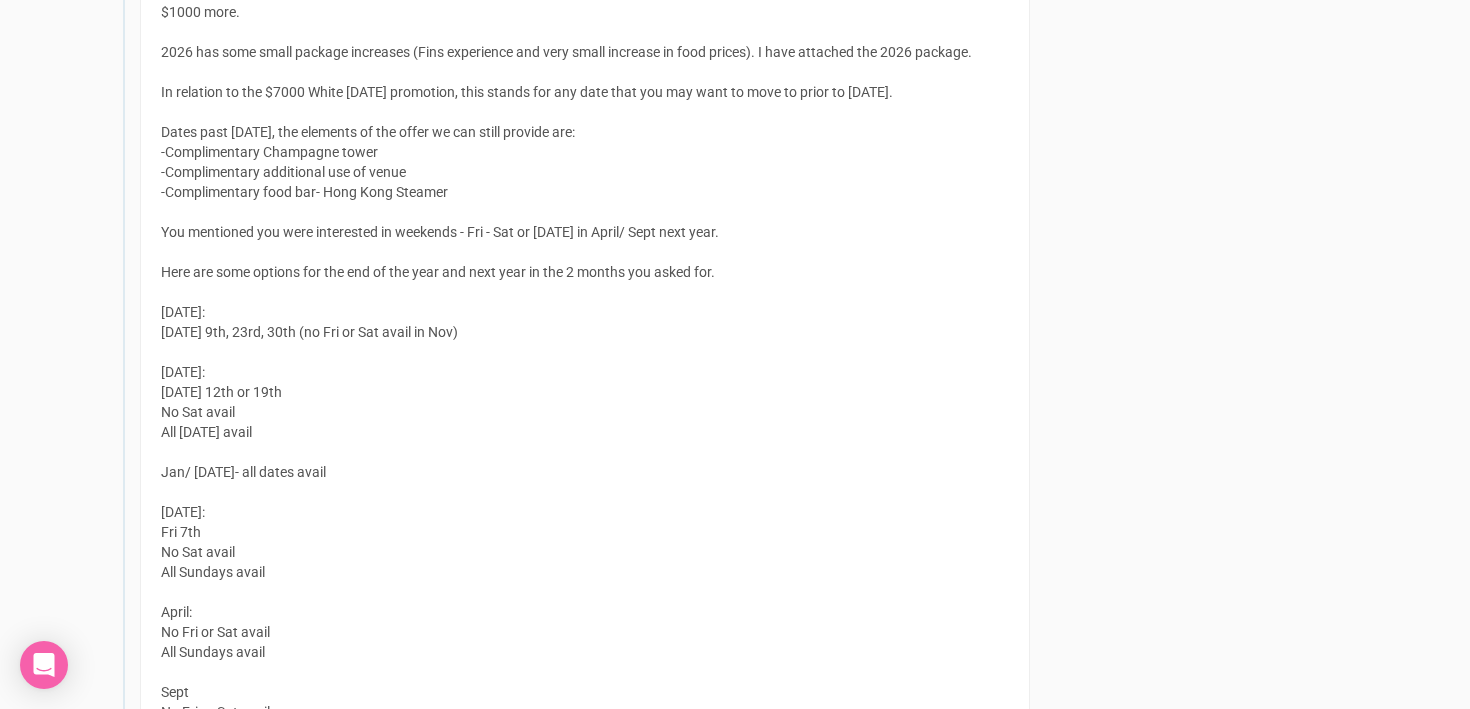 click on "Hi Sarah  Thanks for the chat earlier in the week. I hope you have had a lovely Sunday! I have spoken with Tropical Fruit World in relation to the venue hire fee; -If you move your wedding within 2025 there is only the $750 date change fee. -If you move your wedding to 2026 the $750 date change fee applies AND the additional difference for venue hire cost for 2026, which is $1000 more.  2026 has some small package increases (Fins experience and very small increase in food prices). I have attached the 2026 package. In relation to the $7000 White Friday promotion, this stands for any date that you may want to move to prior to 14th March 2026.   Dates past 14th March 2026, the elements of the offer we can still provide are:  -Complimentary Champagne tower -Complimentary additional use of venue -Complimentary food bar- Hong Kong Steamer    You mentioned you were interested in weekends - Fri - Sat or Sunday in April/ Sept next year. Nov 2025: Sunday 9th, 23rd, 30th (no Fri or Sat avail in Nov) Dec 2025: Fri 7th" at bounding box center [585, 362] 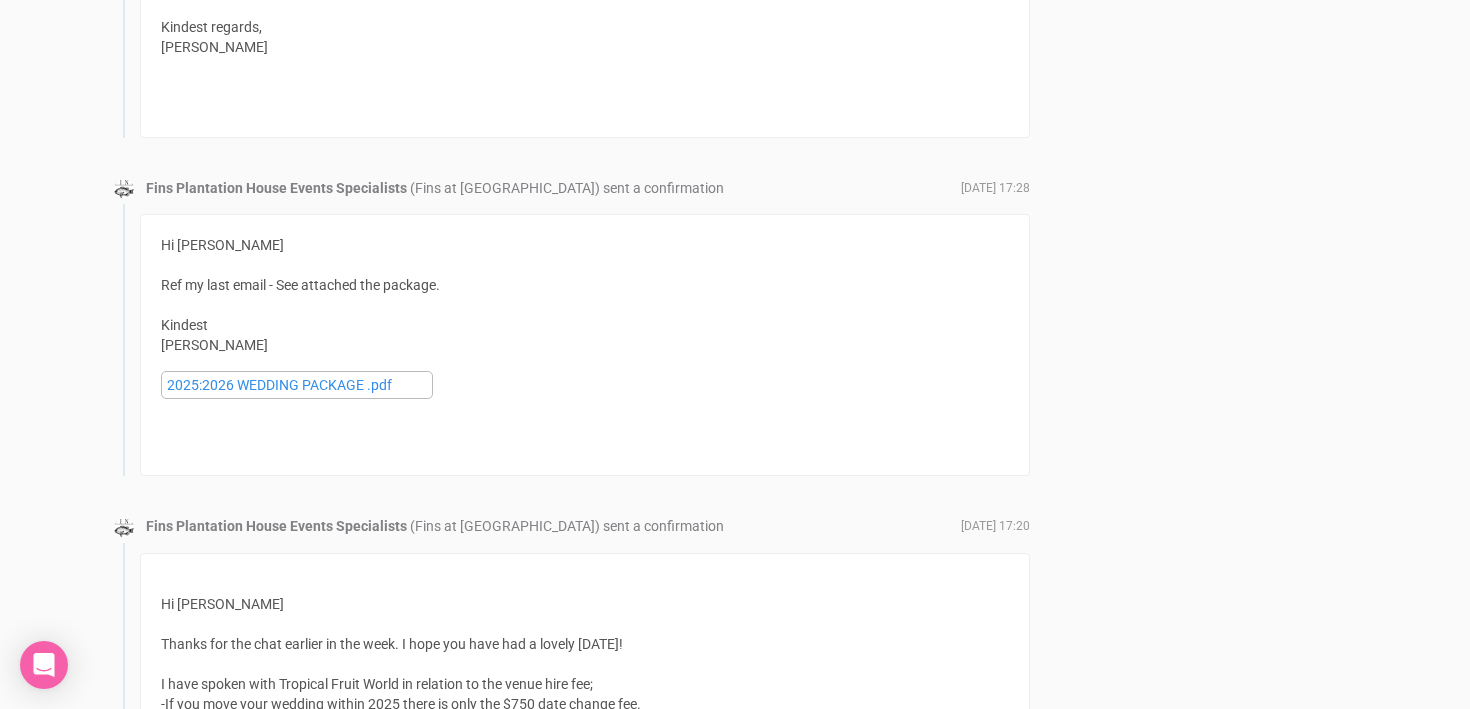 scroll, scrollTop: 3690, scrollLeft: 0, axis: vertical 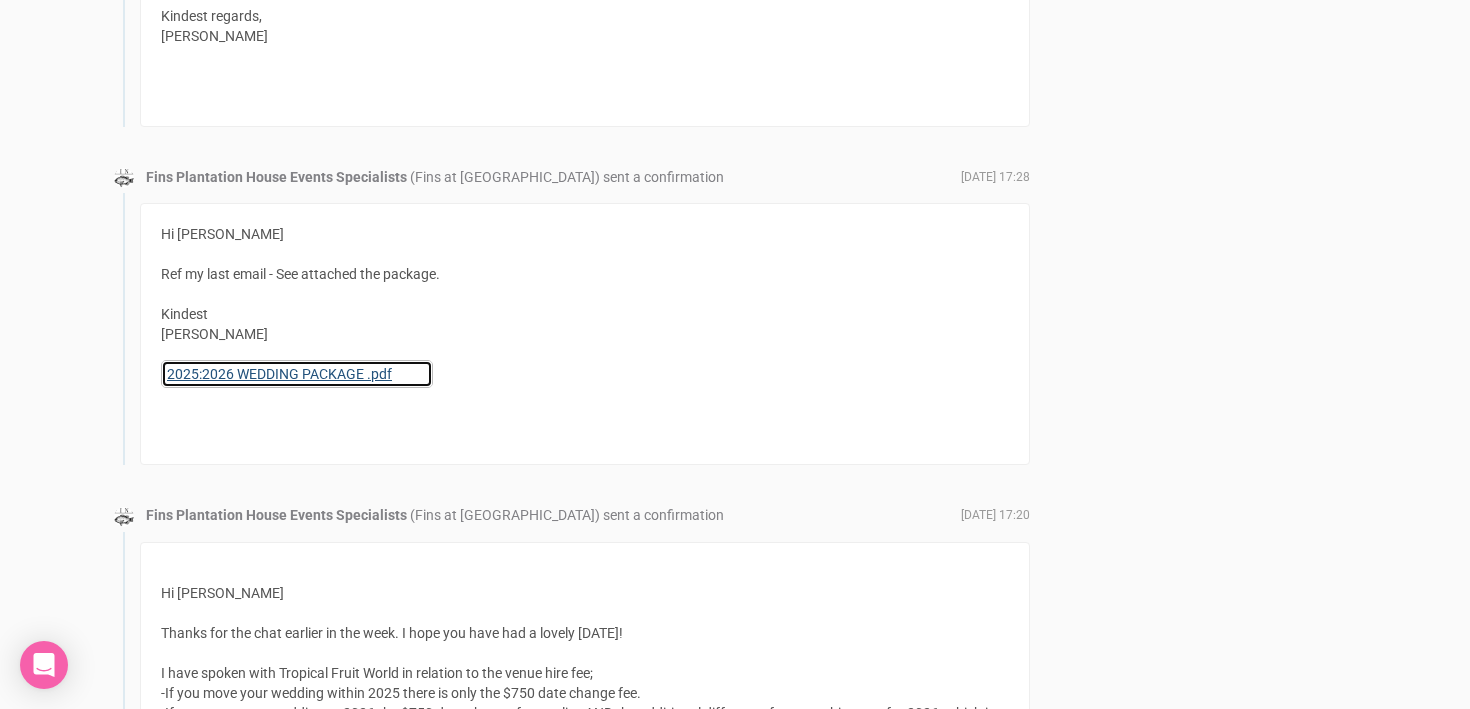 click on "2025:2026 WEDDING PACKAGE .pdf" at bounding box center [297, 374] 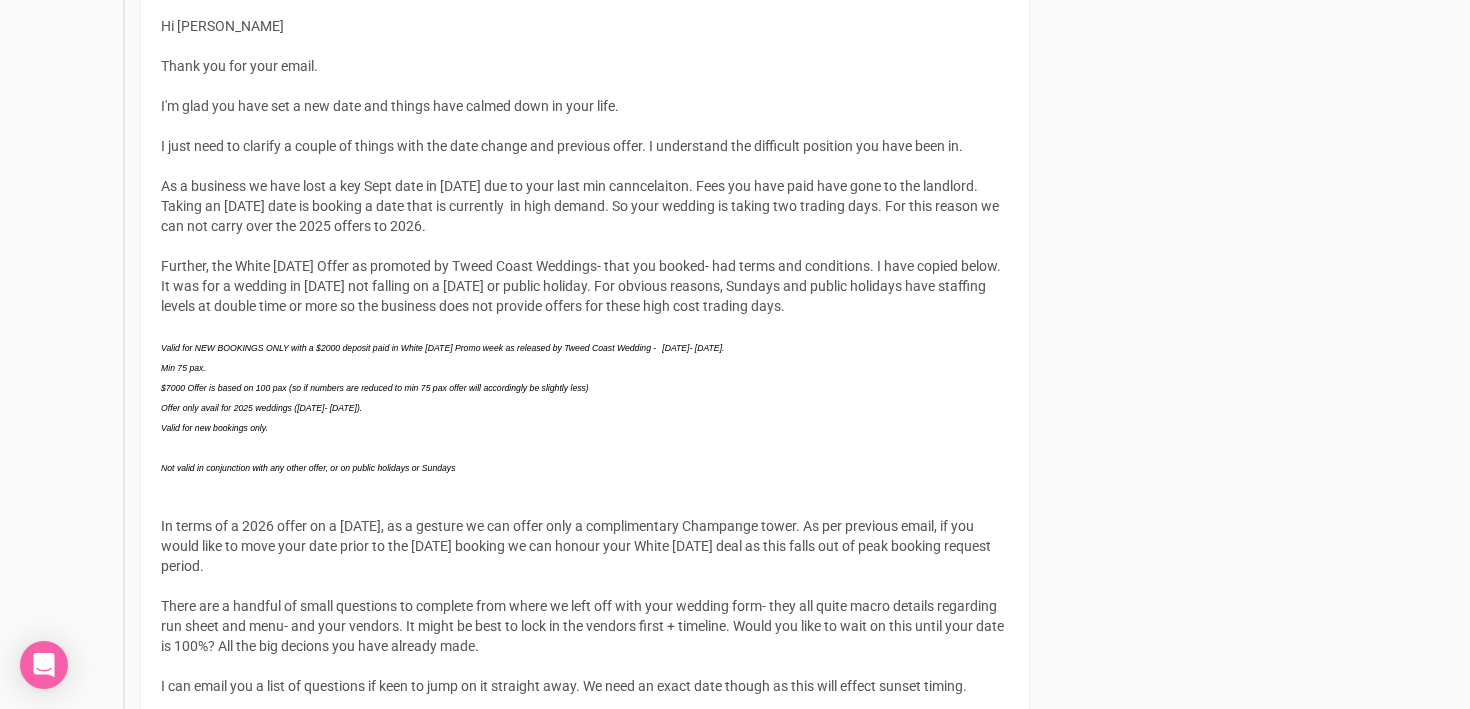 scroll, scrollTop: 1390, scrollLeft: 0, axis: vertical 